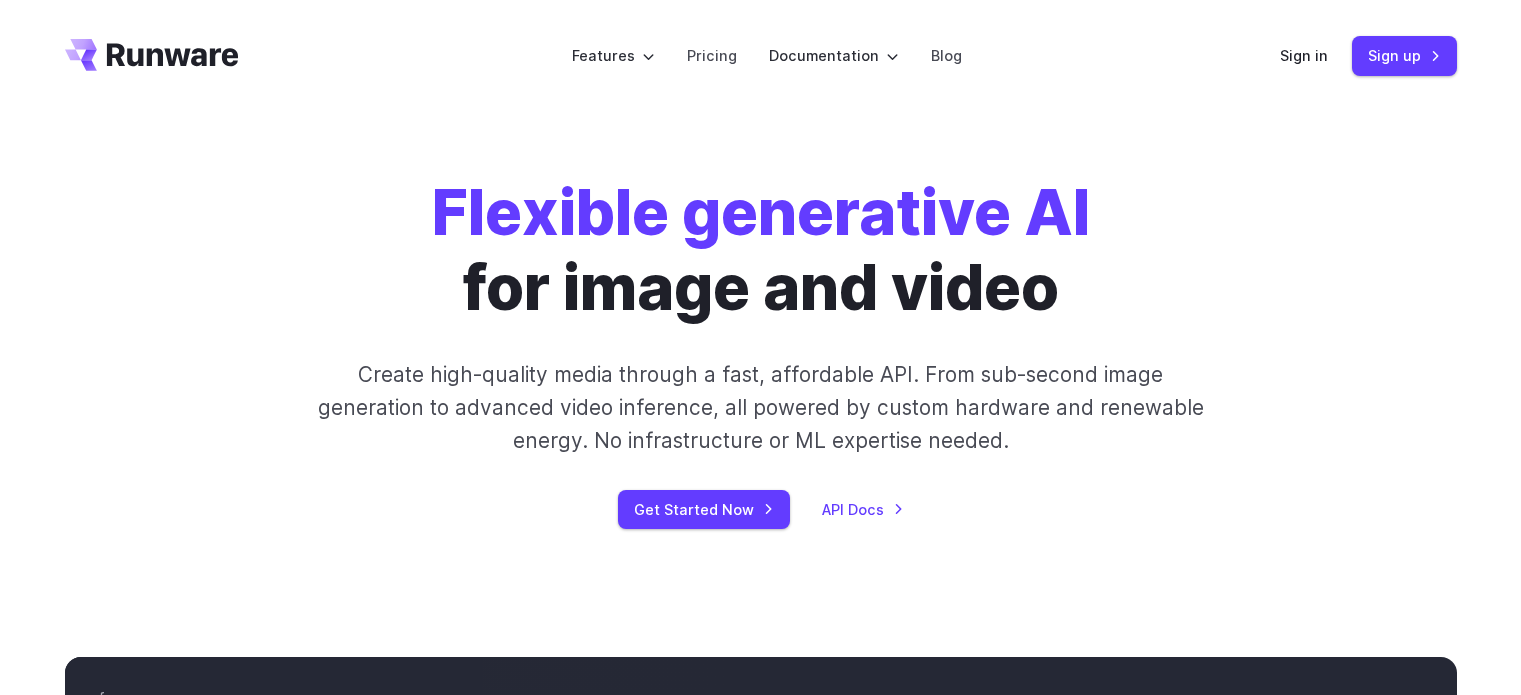 scroll, scrollTop: 0, scrollLeft: 0, axis: both 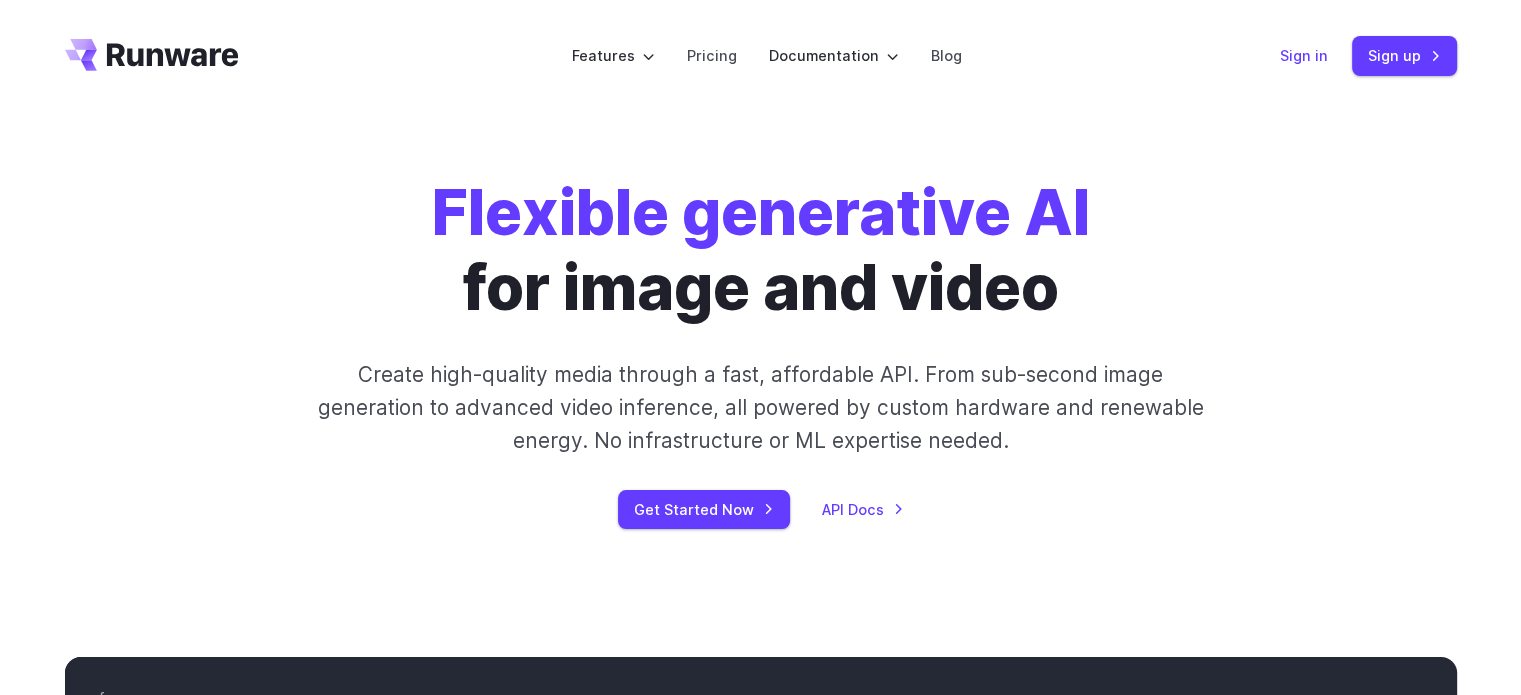 click on "Sign in" at bounding box center [1304, 55] 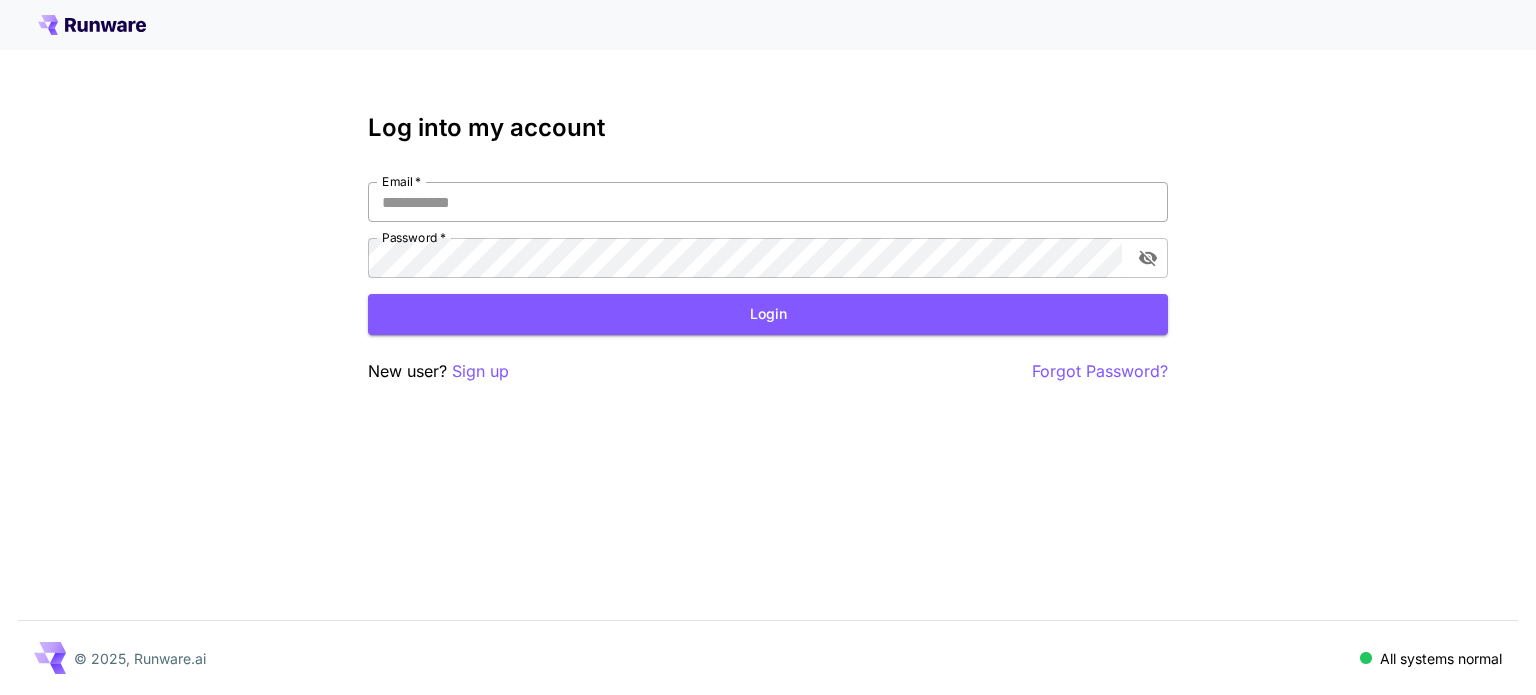 scroll, scrollTop: 0, scrollLeft: 0, axis: both 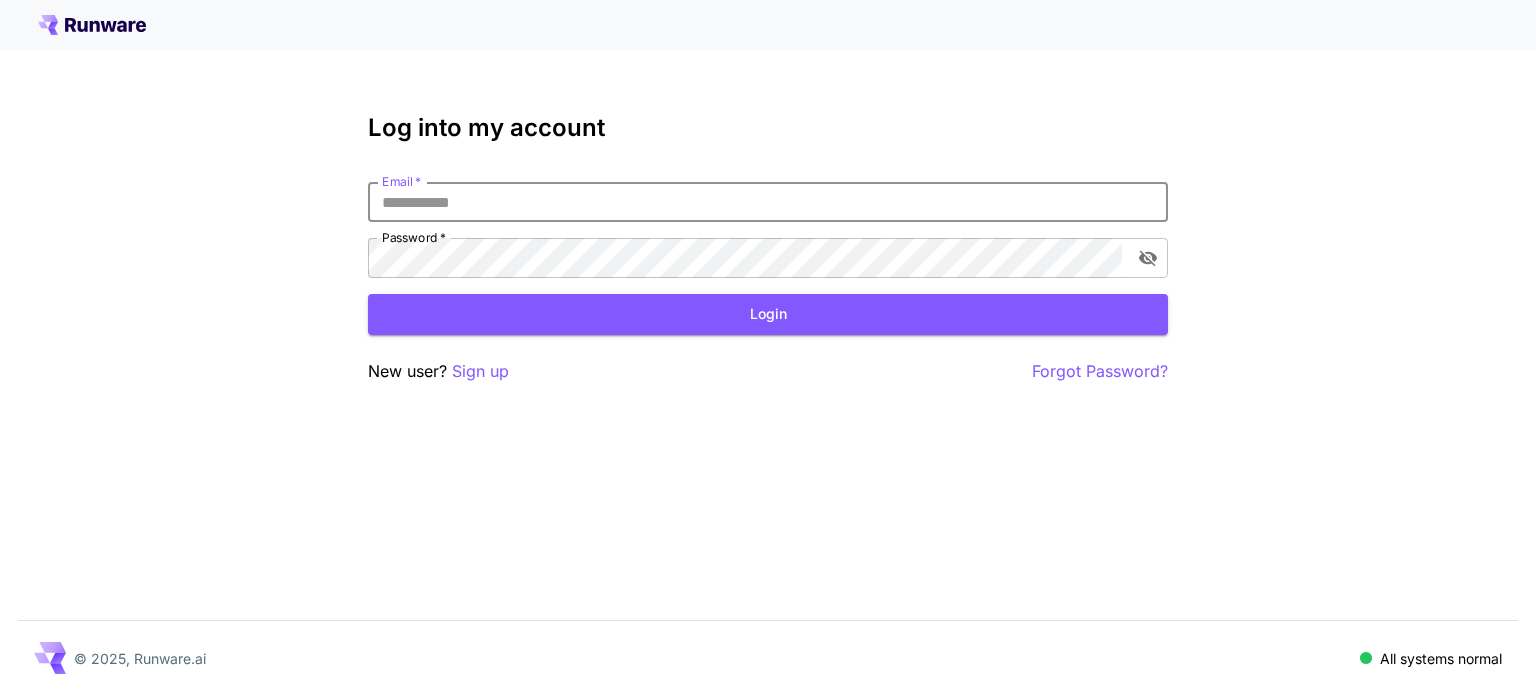 click on "Email   *" at bounding box center [768, 202] 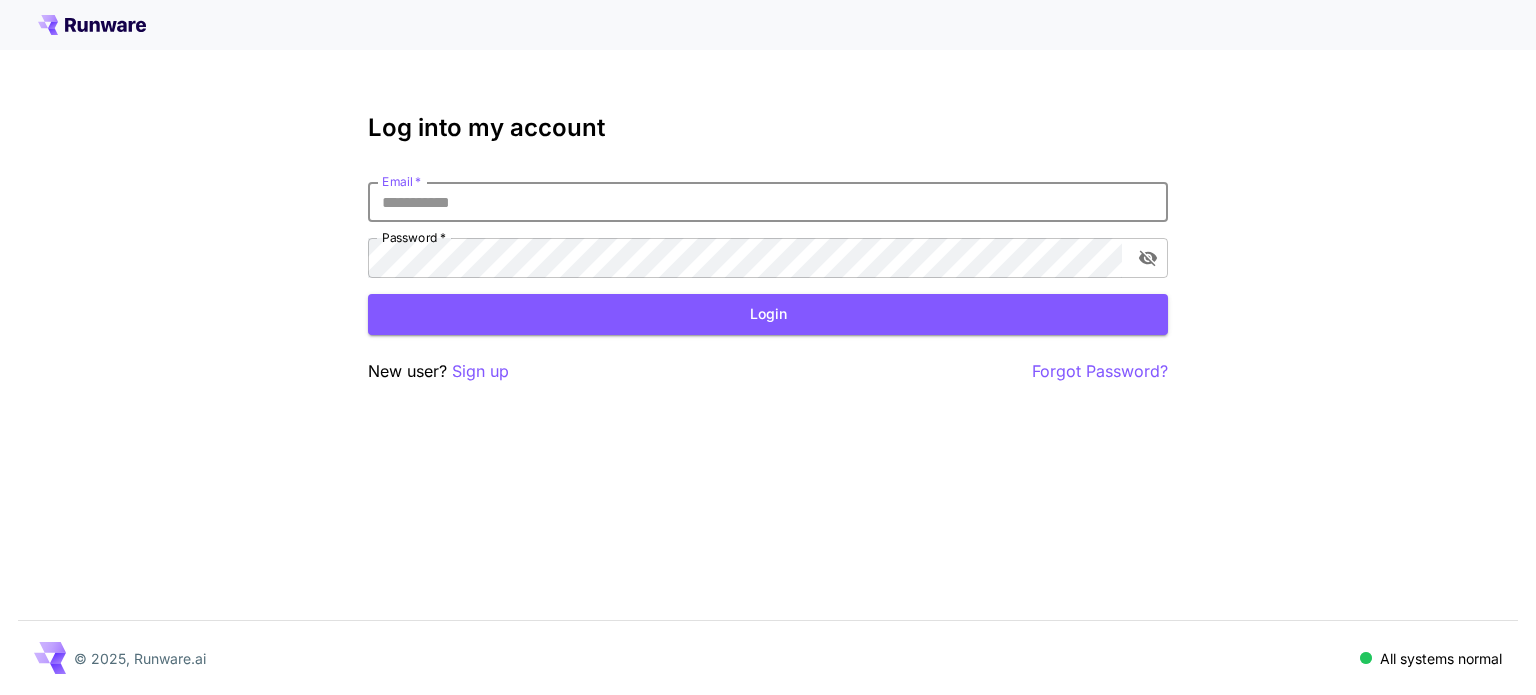type on "**********" 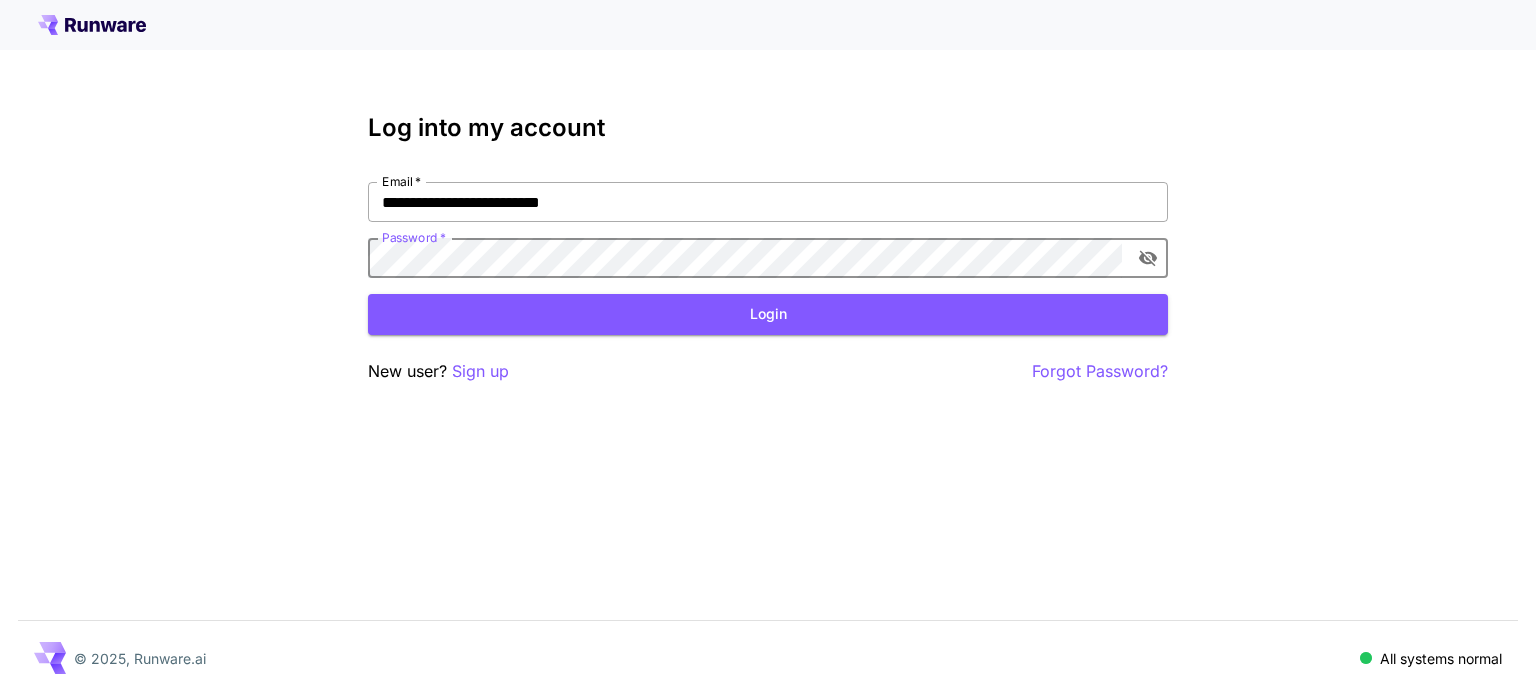 click on "Login" at bounding box center [768, 314] 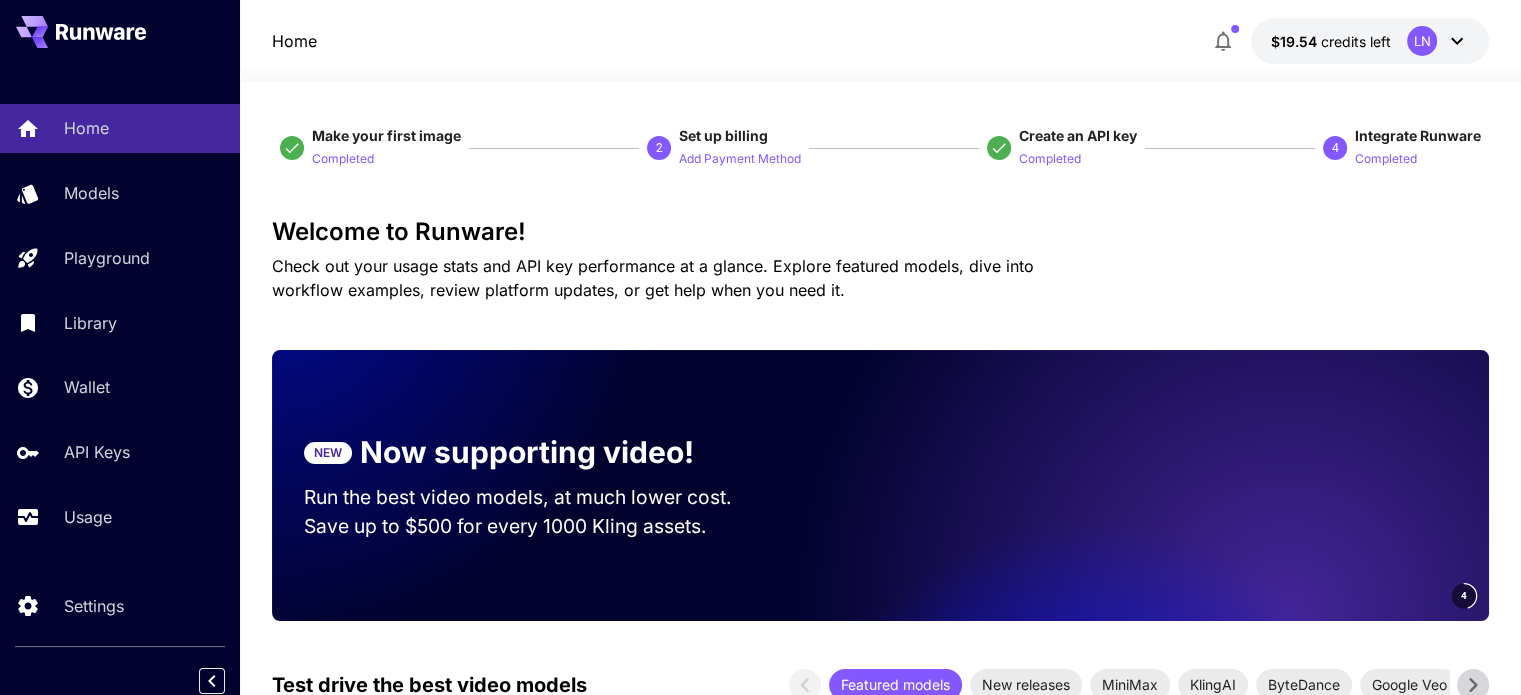 click on "LN" at bounding box center [1438, 41] 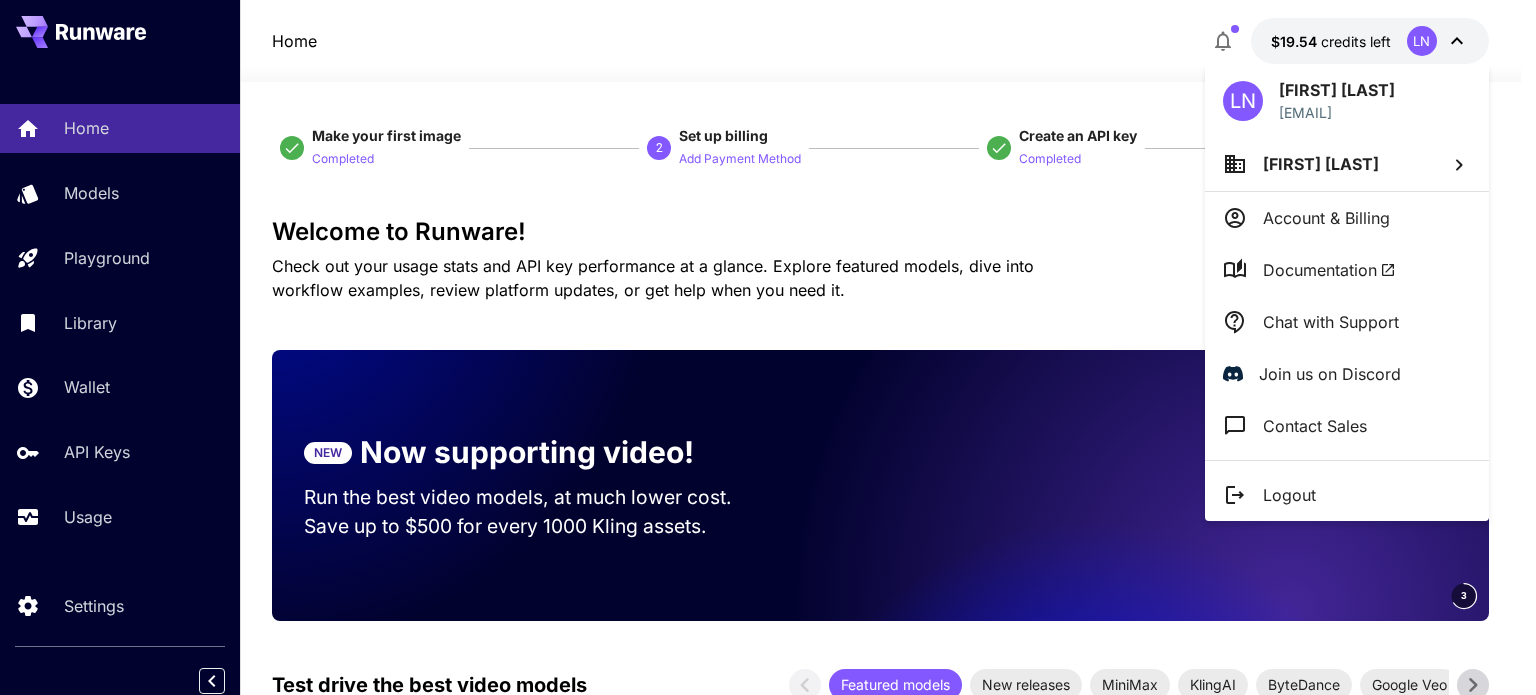 click at bounding box center (768, 347) 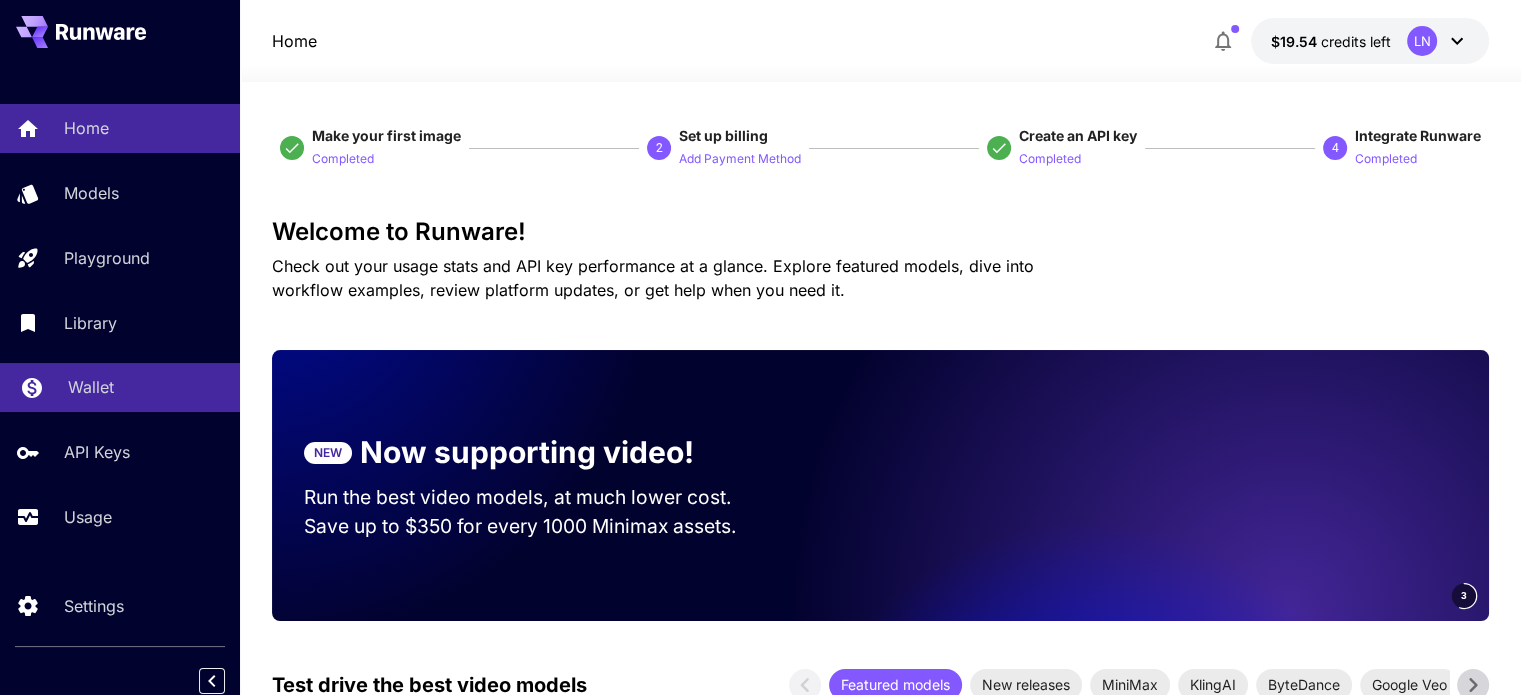 click on "Wallet" at bounding box center (120, 387) 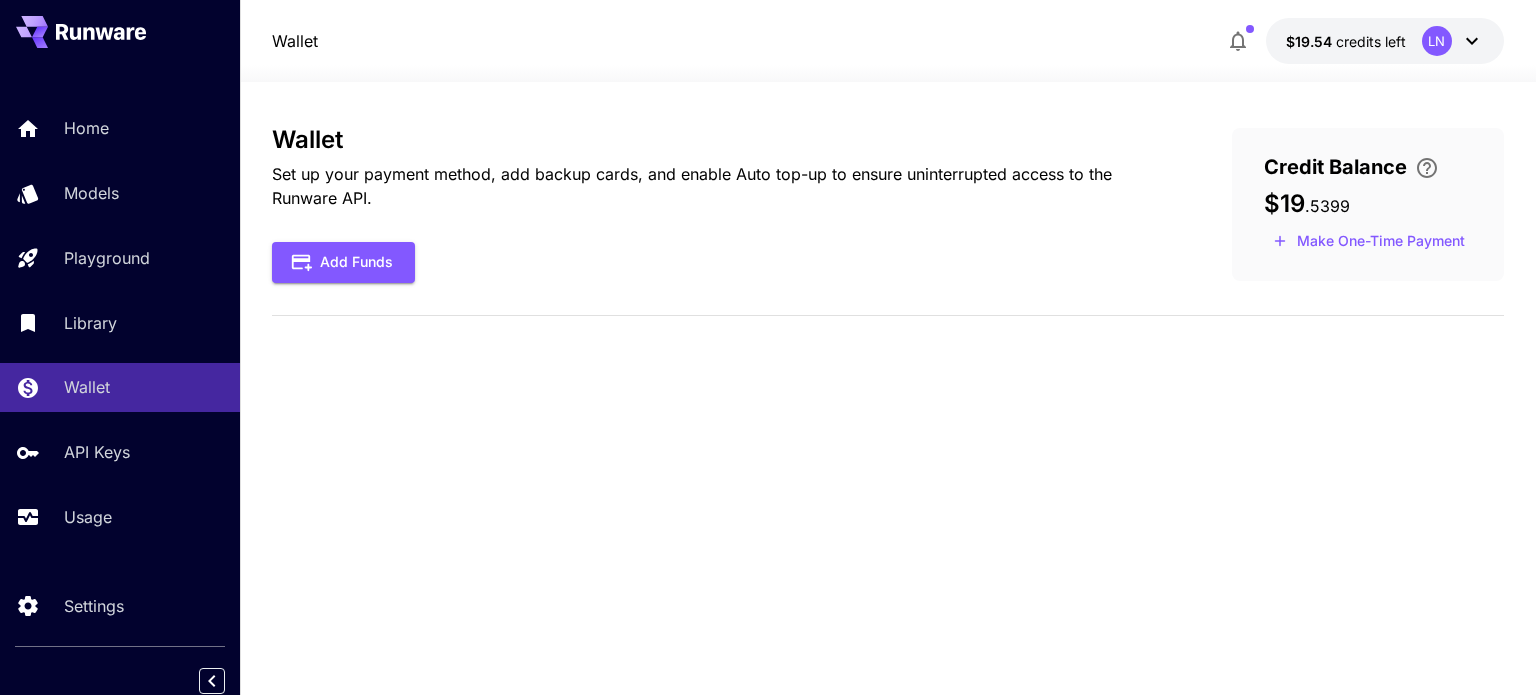 click on "Wallet Set up your payment method, add backup cards, and enable Auto top-up to ensure uninterrupted access to the Runware API. Add Funds Credit Balance $19 . 5399 Make One-Time Payment" at bounding box center [887, 388] 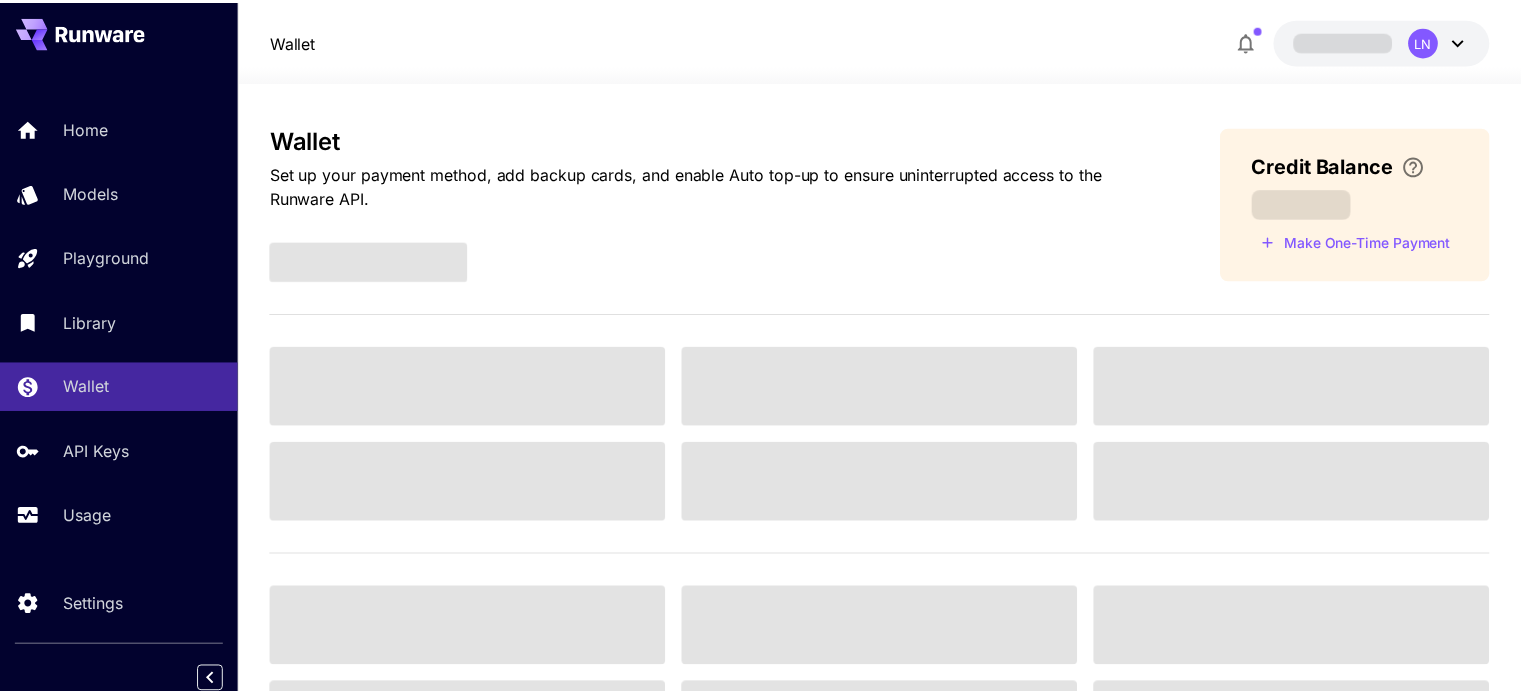scroll, scrollTop: 0, scrollLeft: 0, axis: both 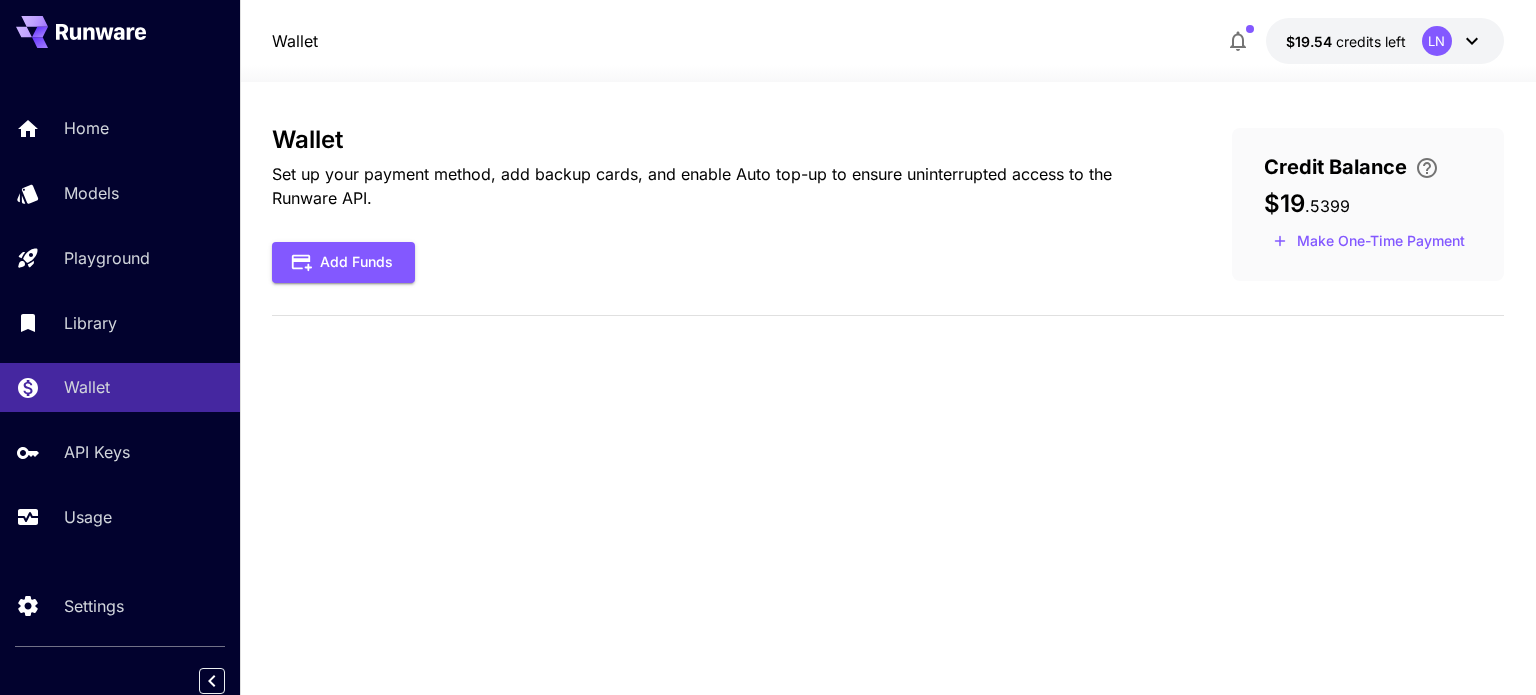 click 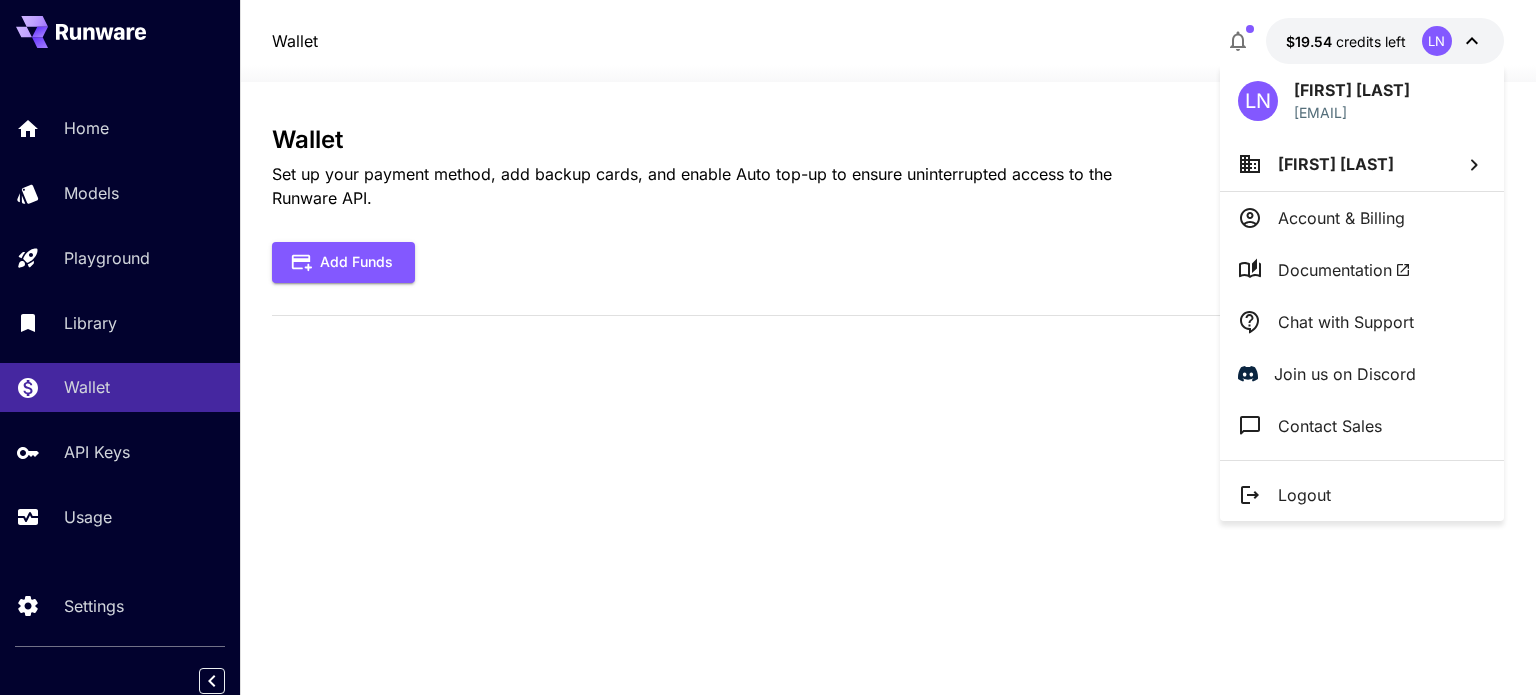 click at bounding box center (768, 347) 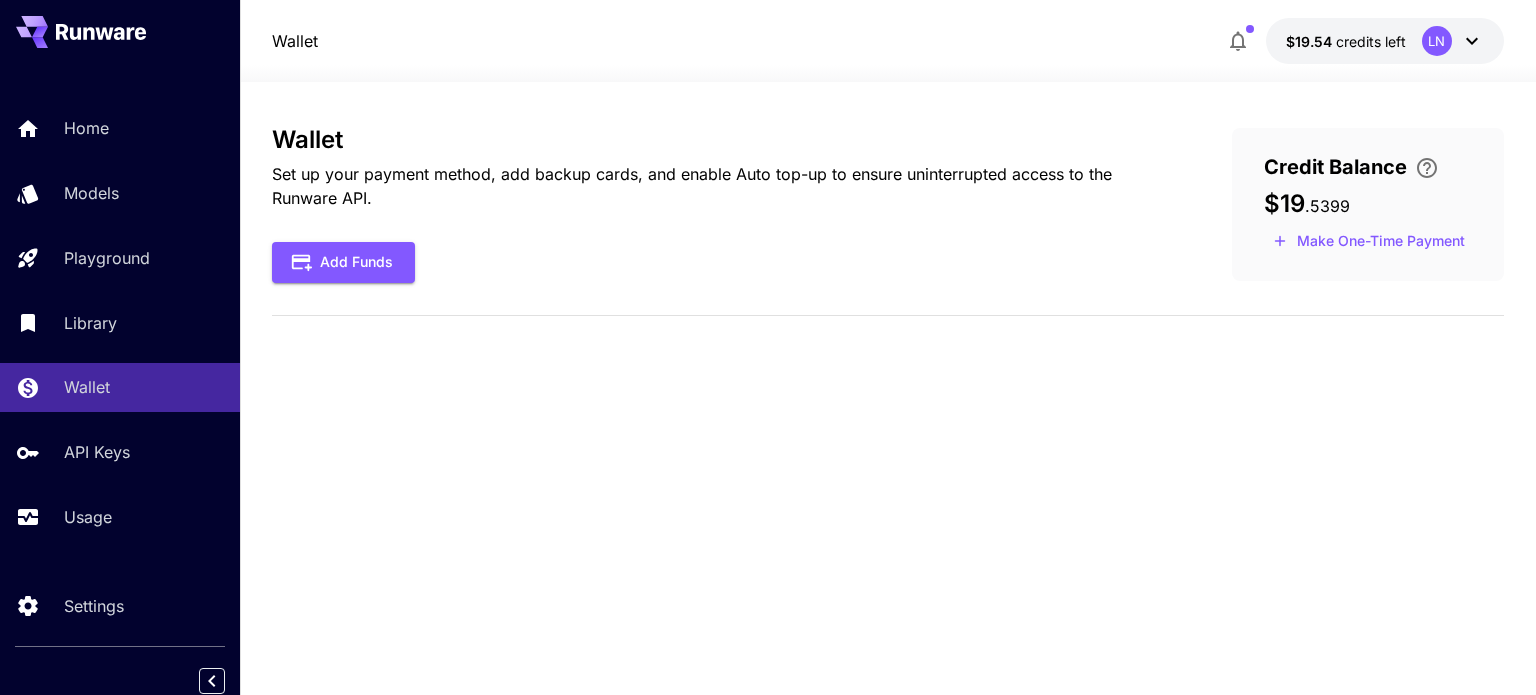 type 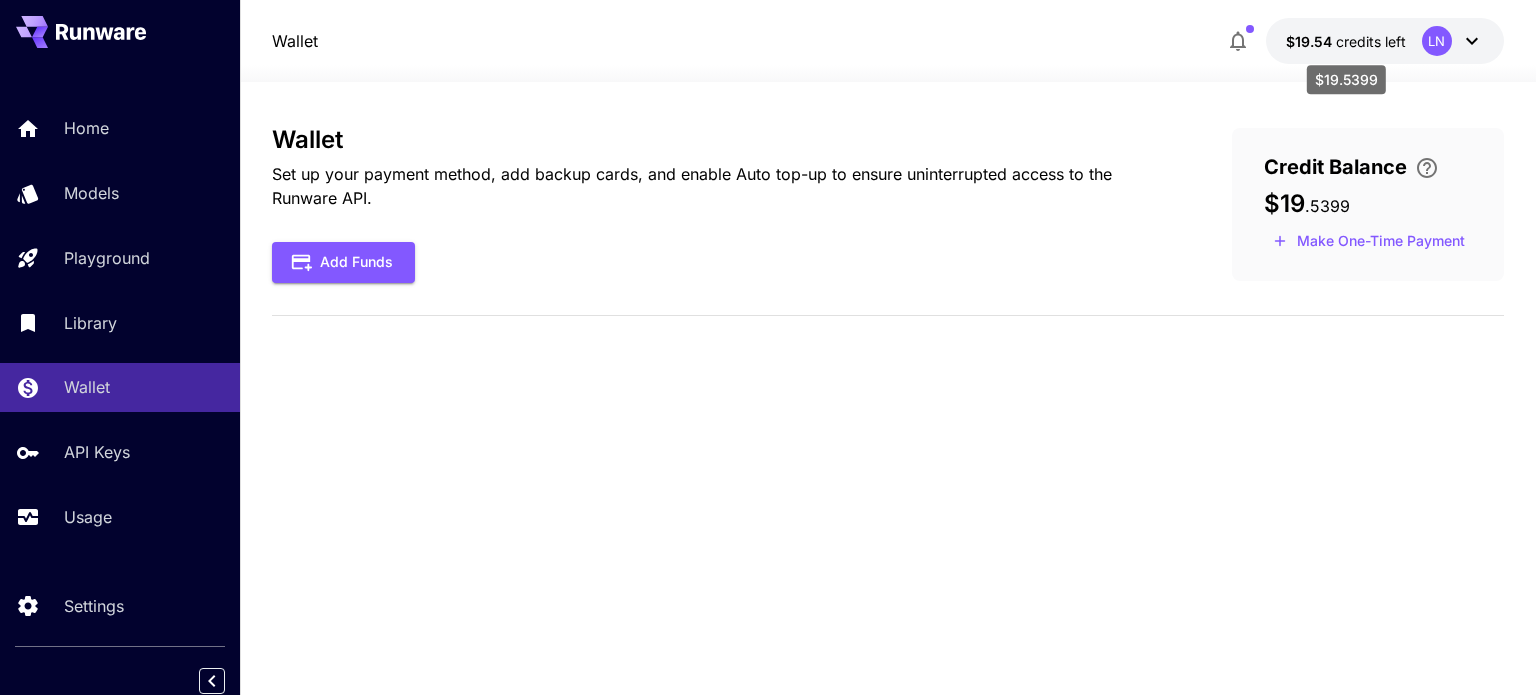 click on "credits left" at bounding box center (1371, 41) 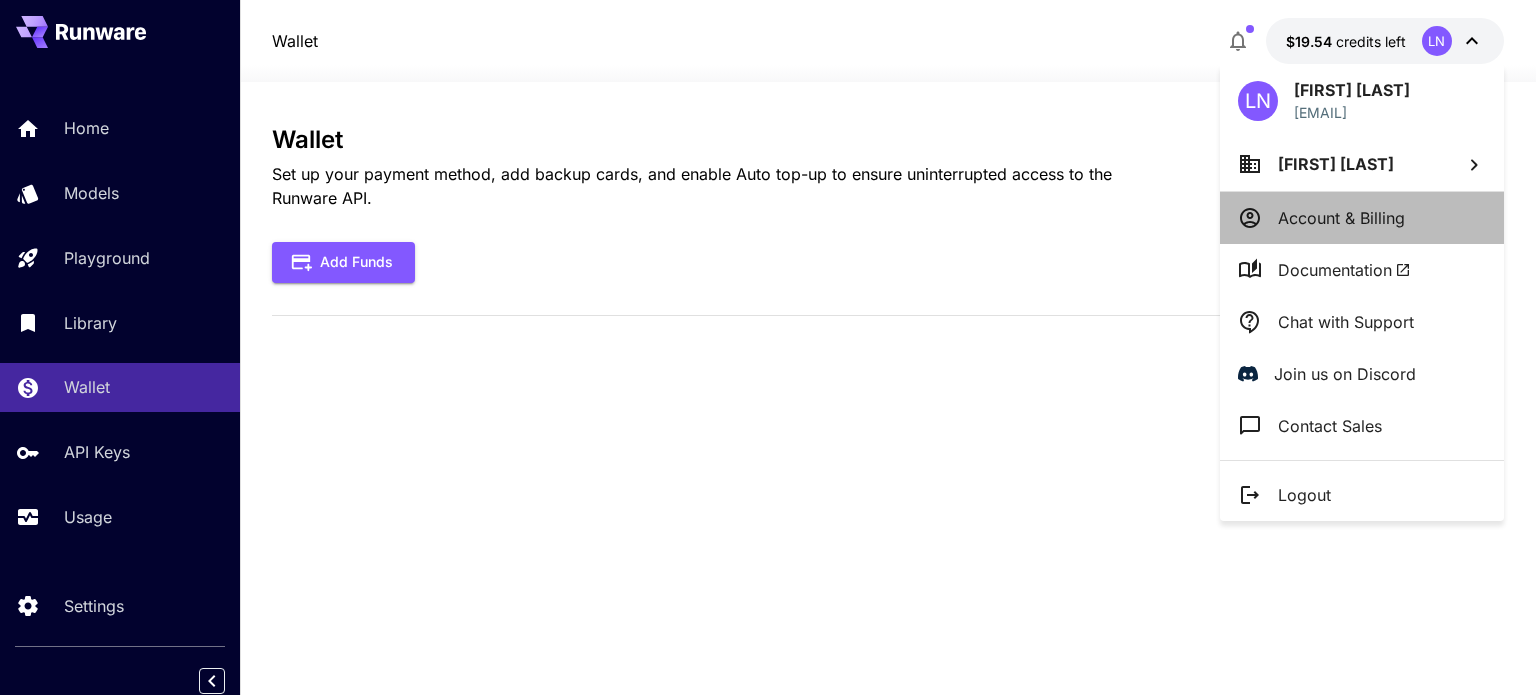 click on "Account & Billing" at bounding box center (1341, 218) 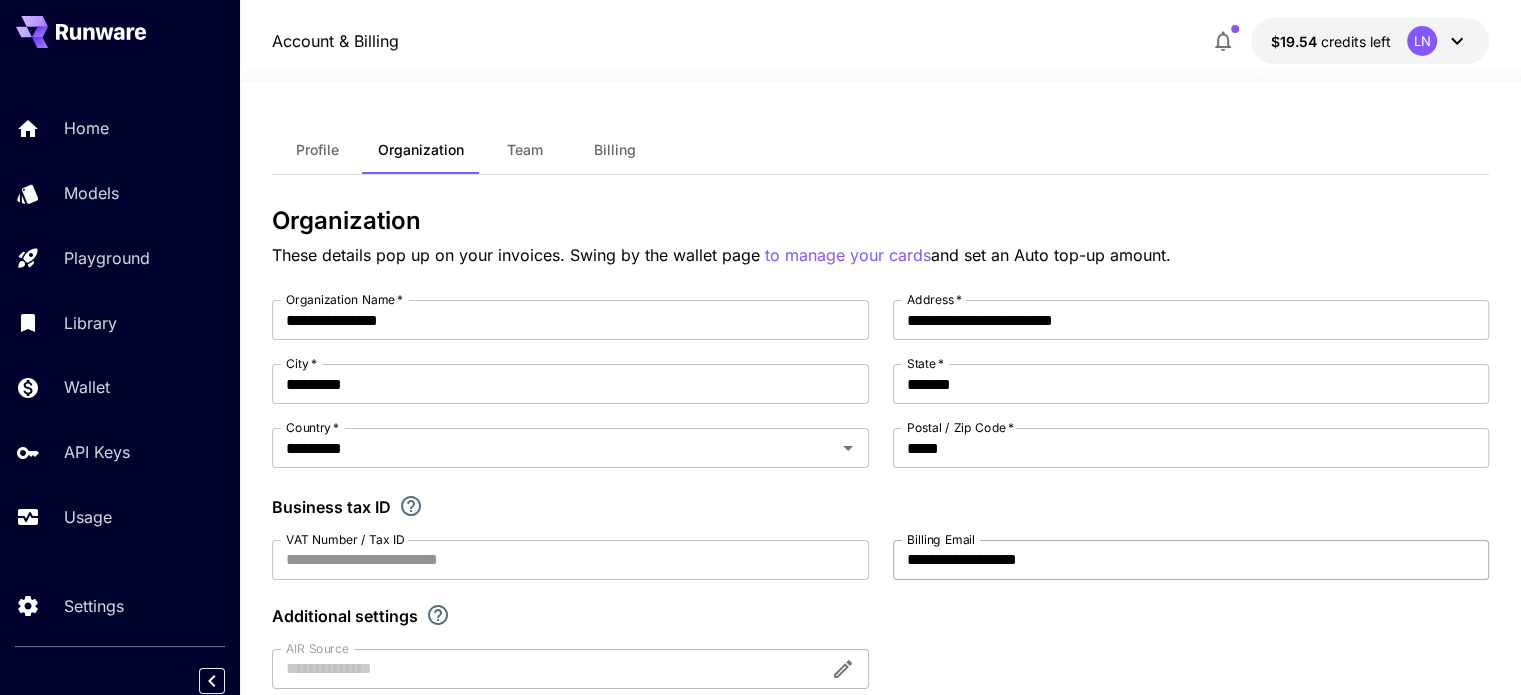 click on "**********" at bounding box center (1191, 560) 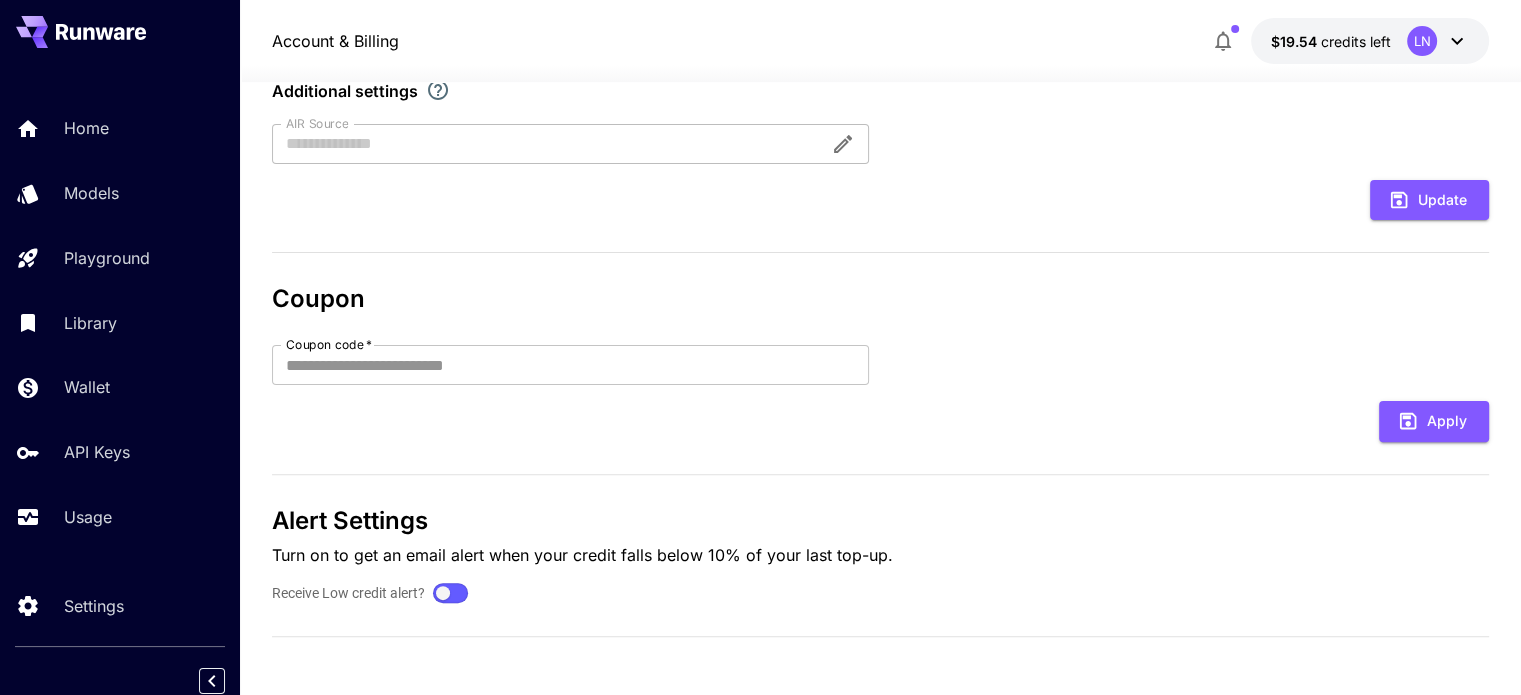 scroll, scrollTop: 25, scrollLeft: 0, axis: vertical 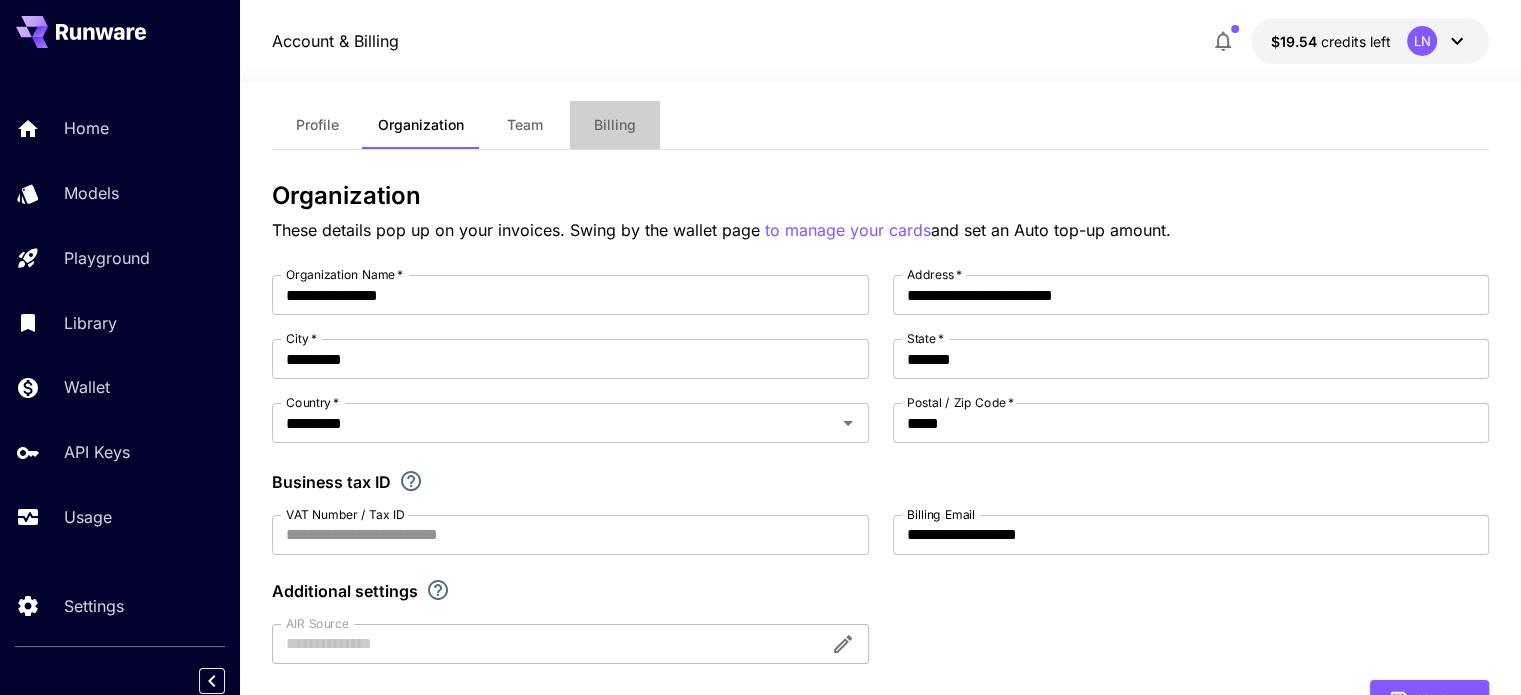 click on "Billing" at bounding box center [615, 125] 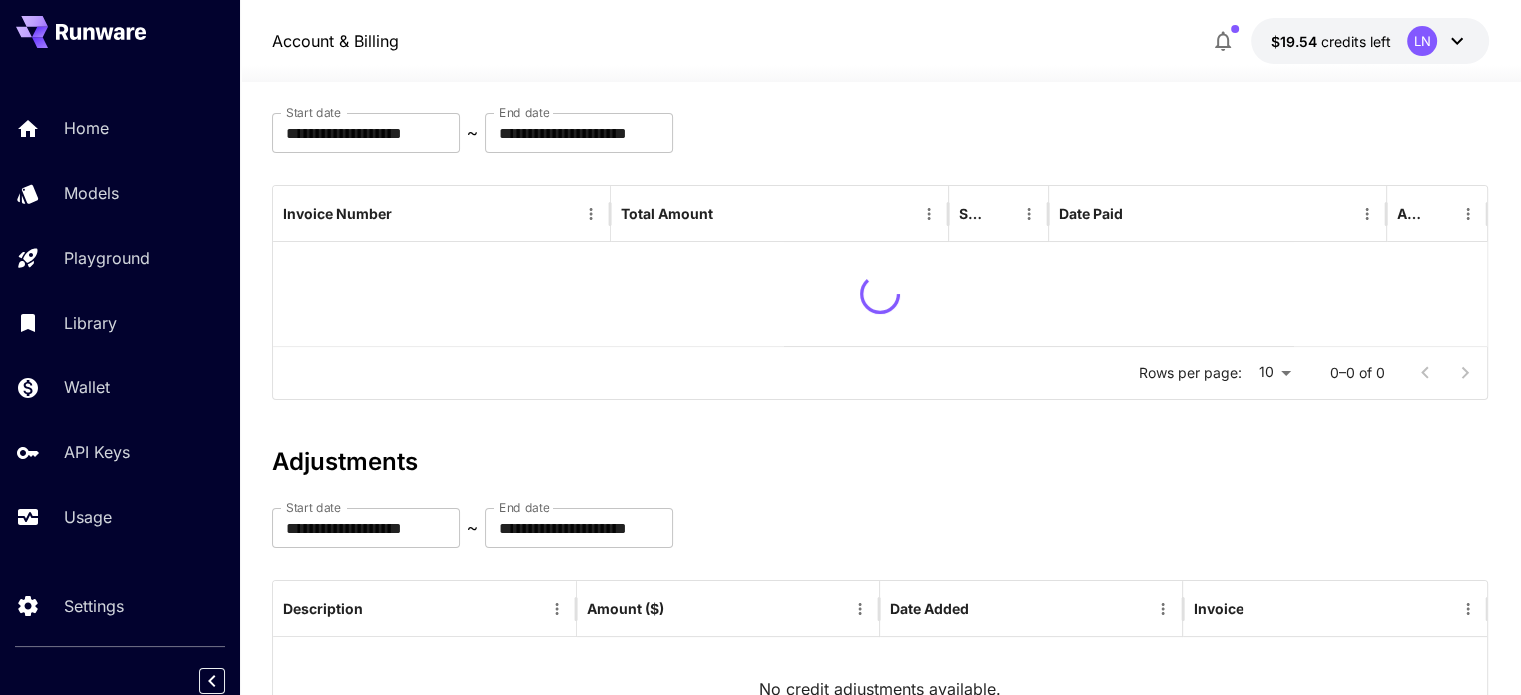 scroll, scrollTop: 200, scrollLeft: 0, axis: vertical 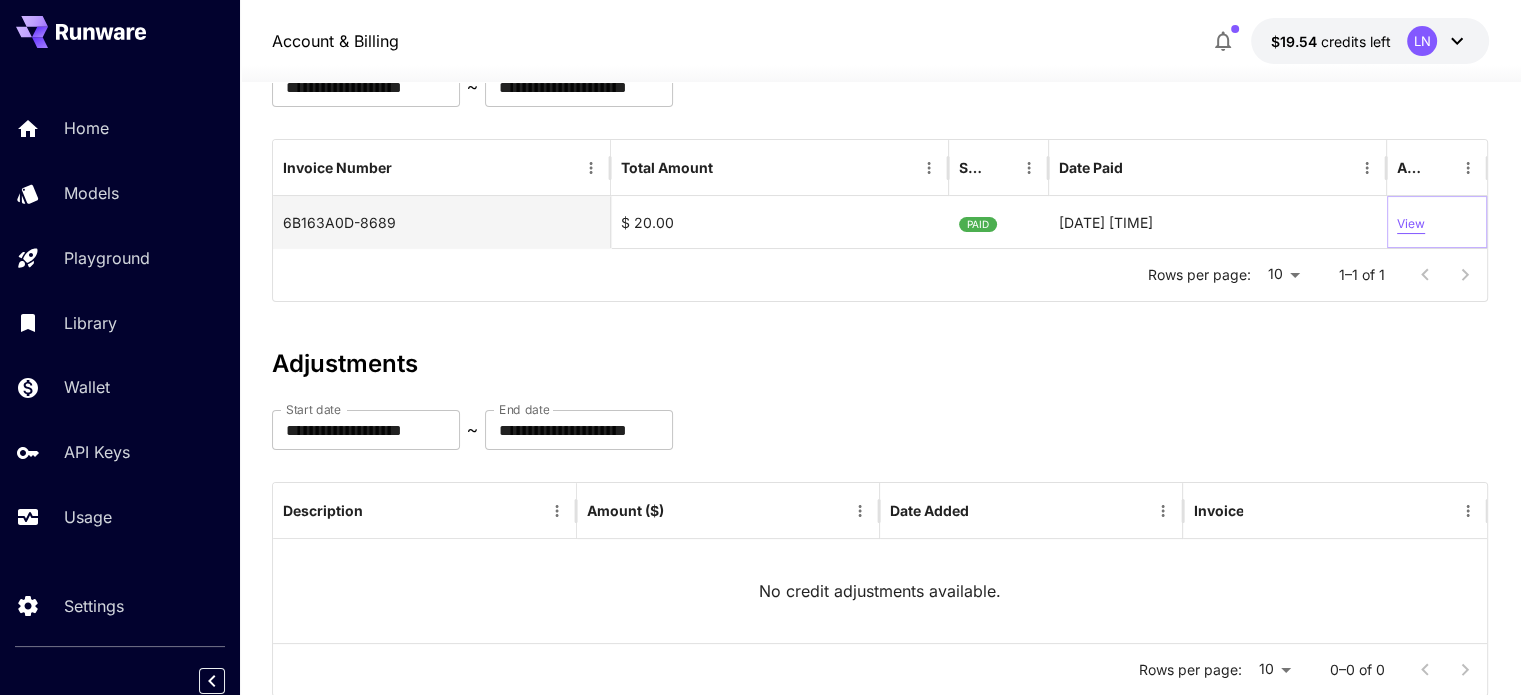 click on "View" at bounding box center [1411, 224] 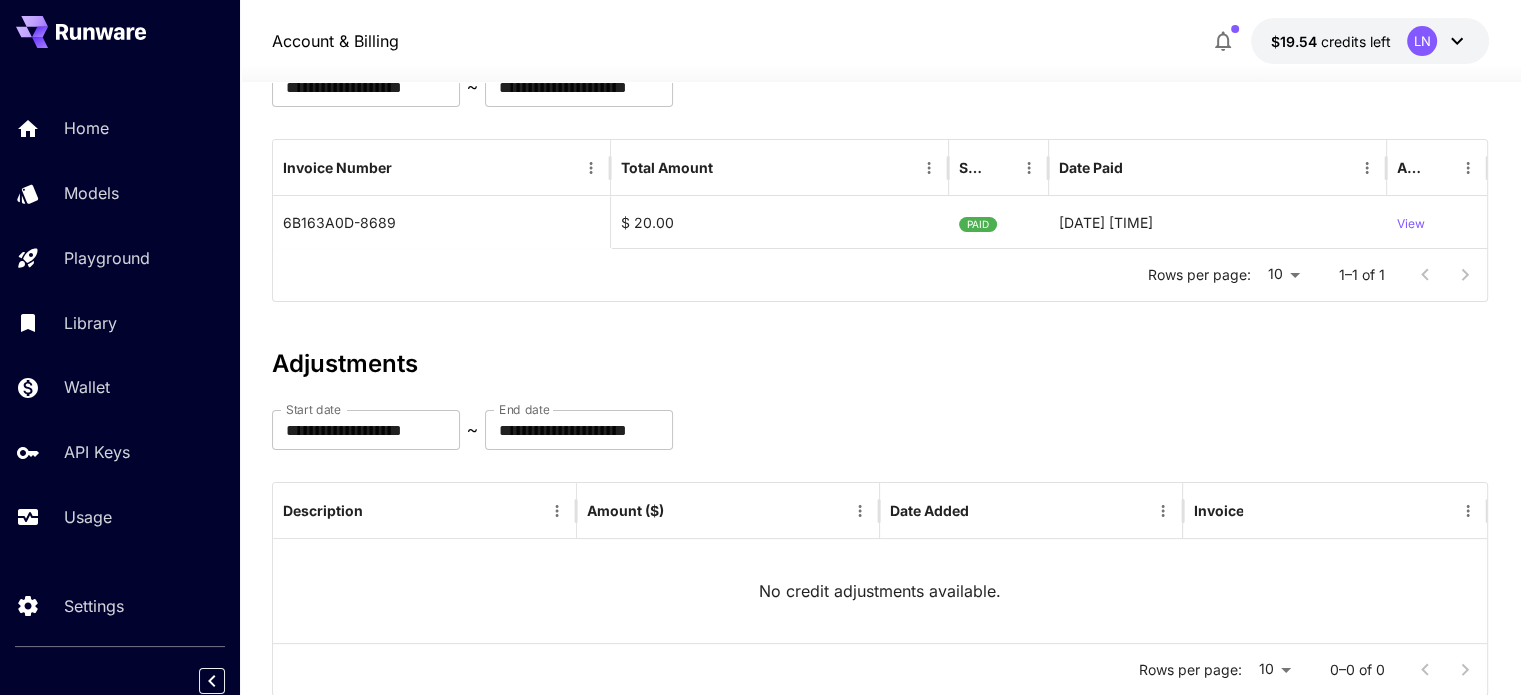 click on "**********" at bounding box center [880, 360] 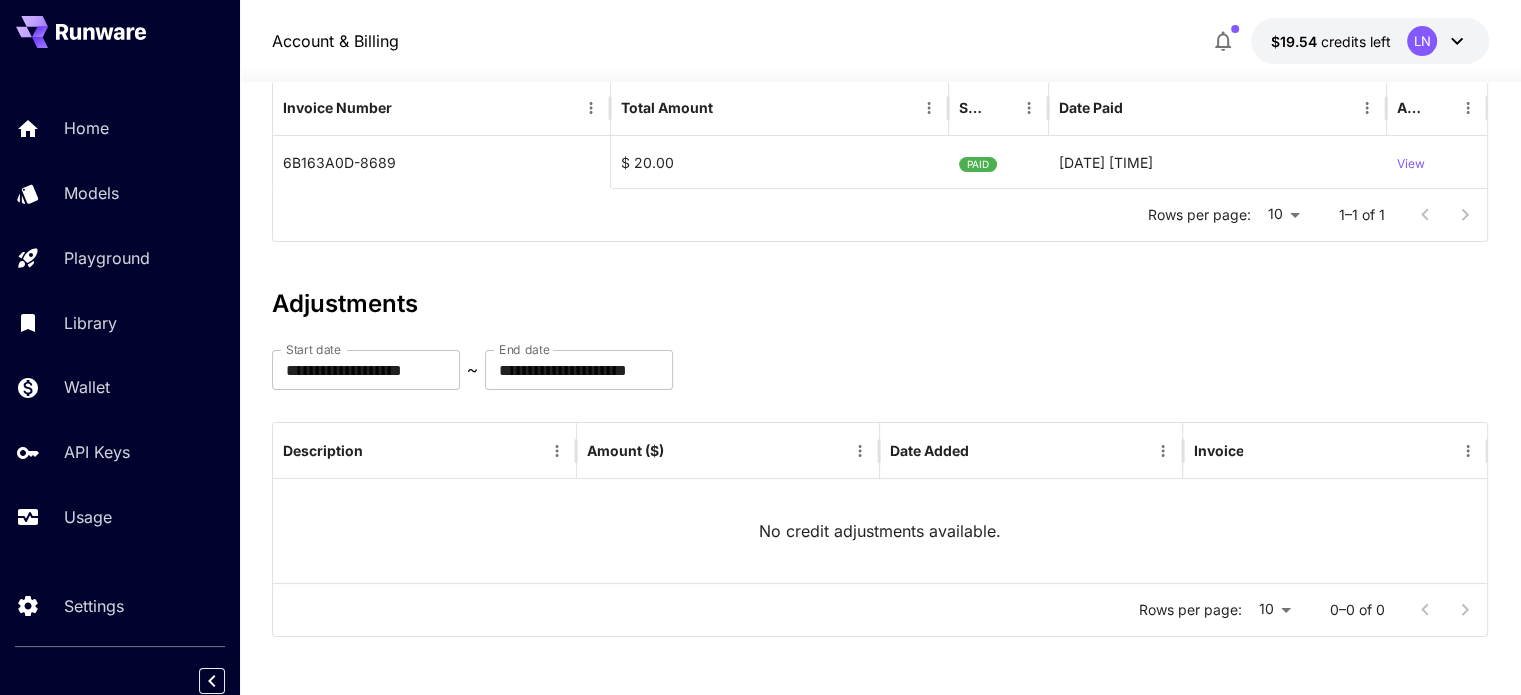 scroll, scrollTop: 0, scrollLeft: 0, axis: both 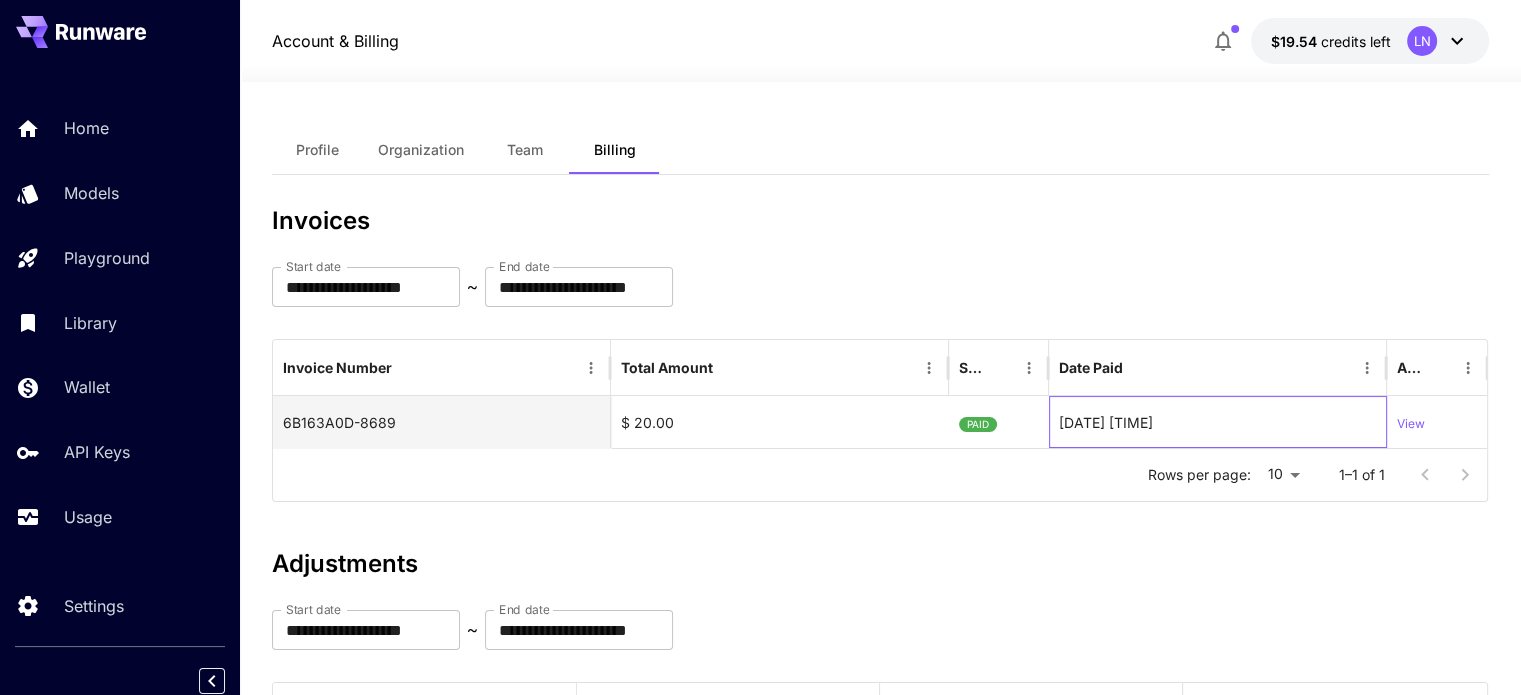 click on "06-08-2025 12:07 PM" at bounding box center (1218, 422) 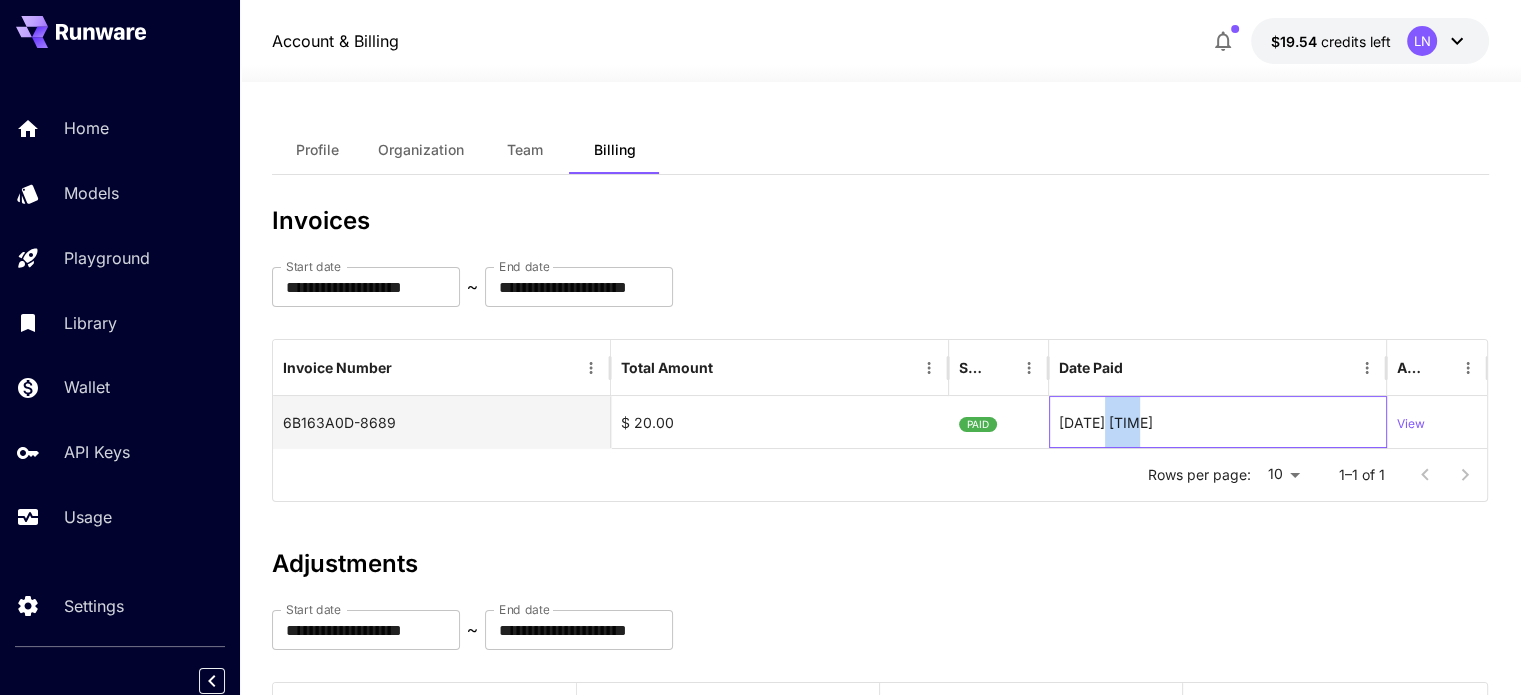 click on "06-08-2025 12:07 PM" at bounding box center (1218, 422) 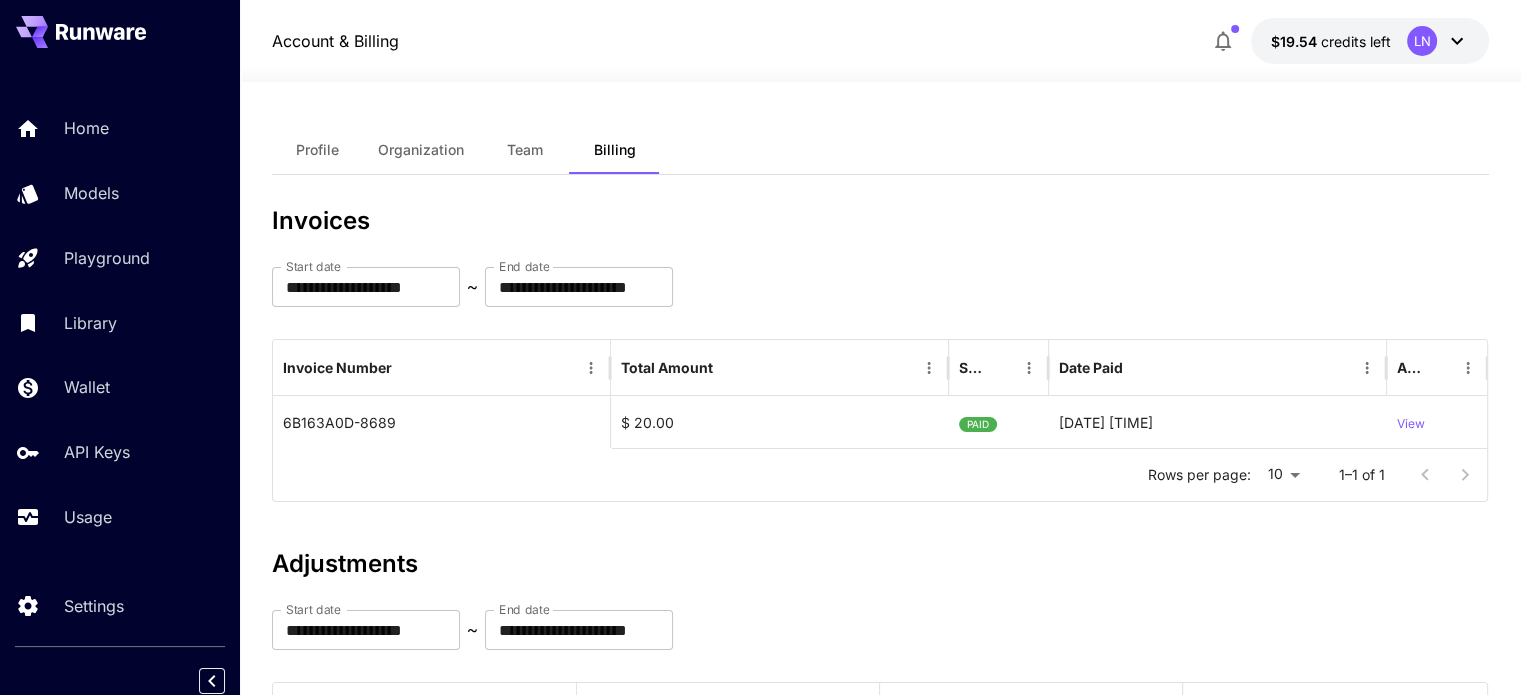 click on "Adjustments" at bounding box center [880, 564] 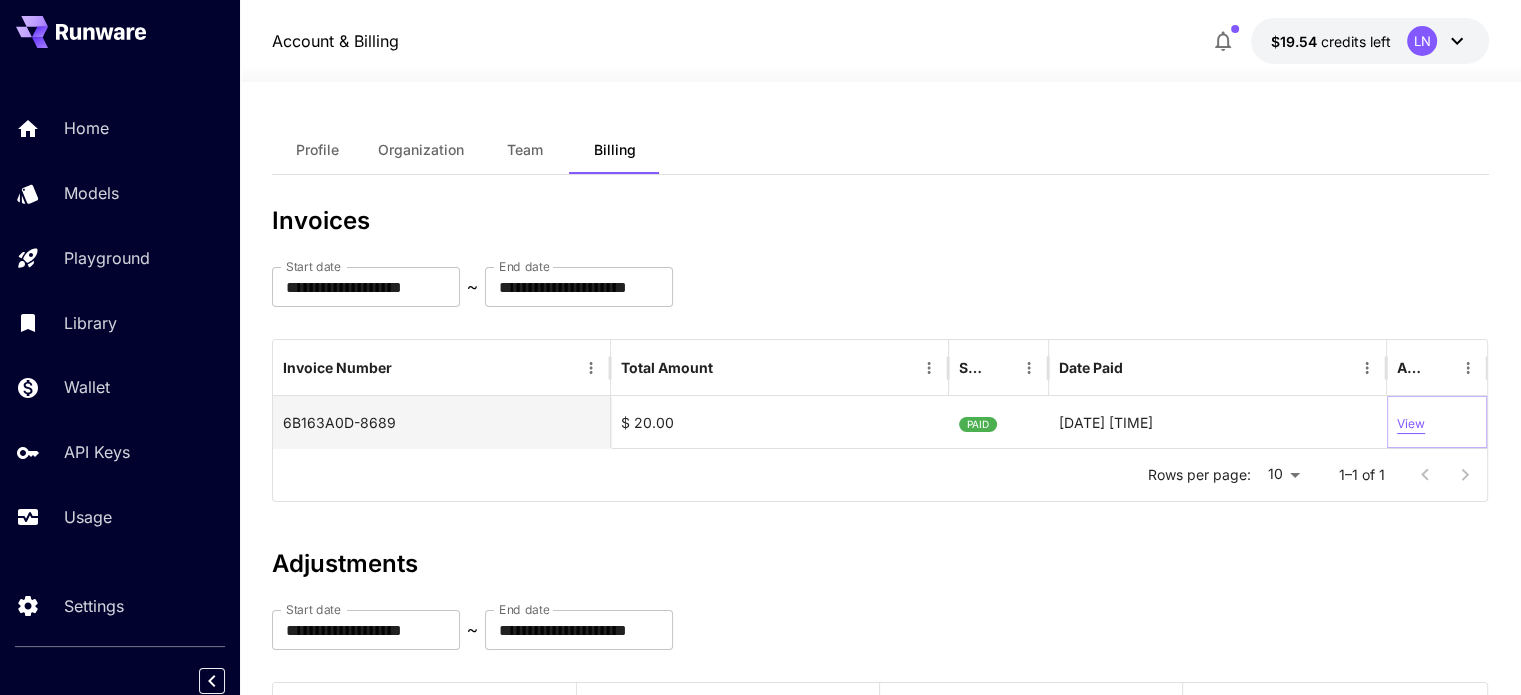 click on "View" at bounding box center (1411, 424) 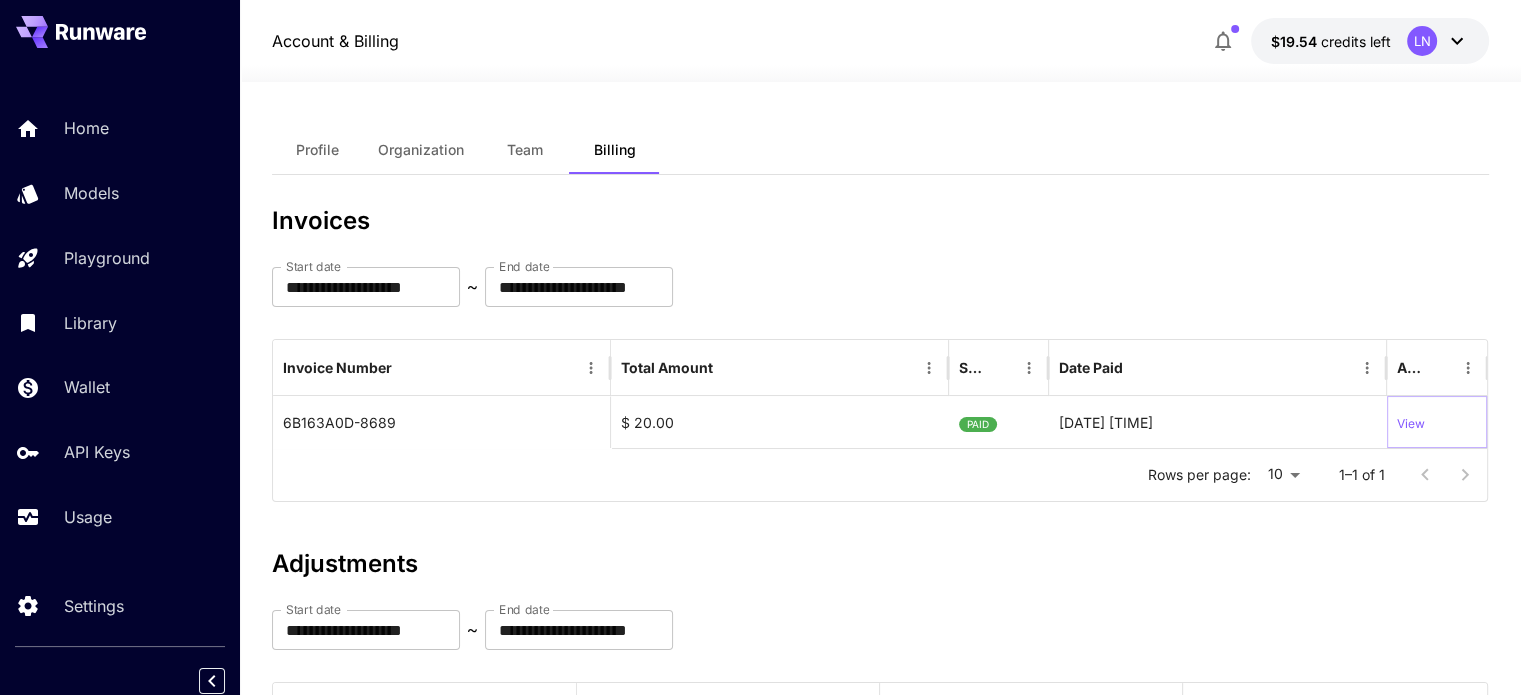 type 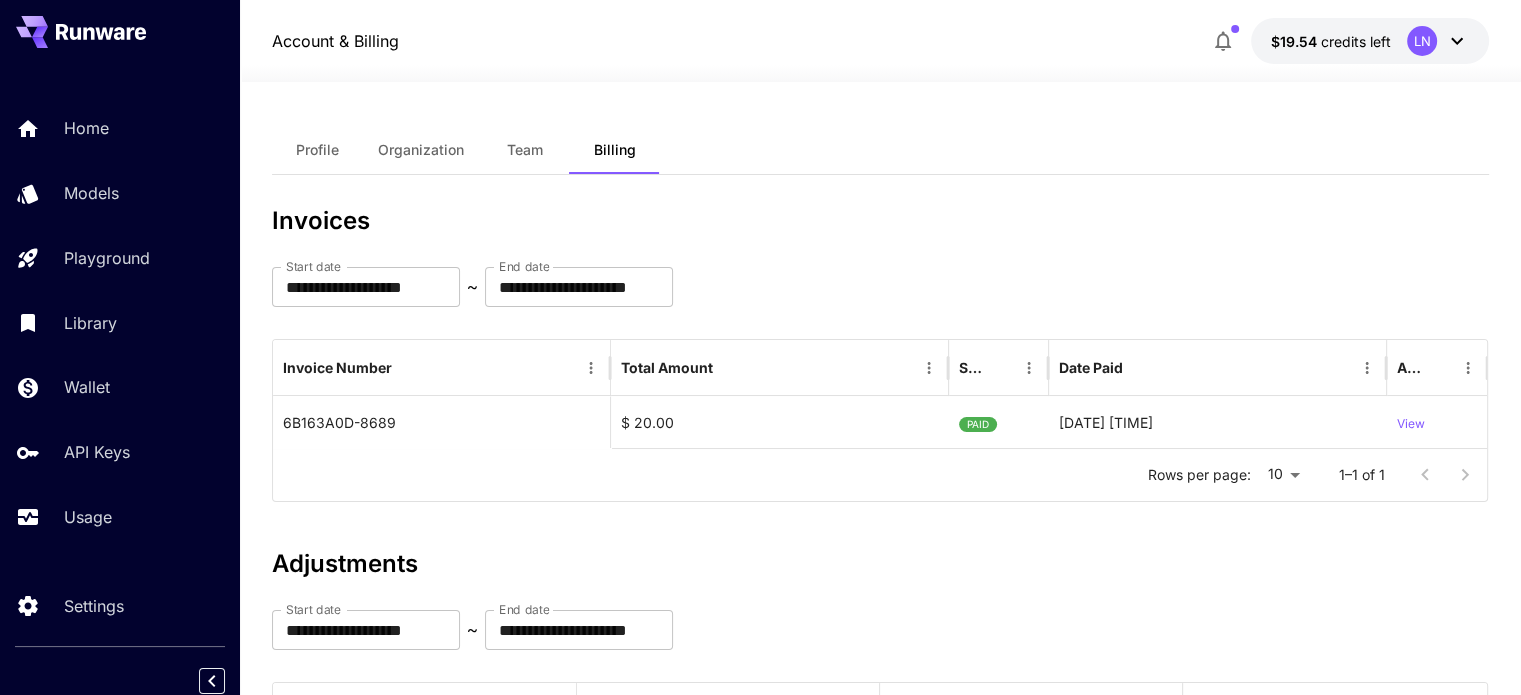 click on "**********" at bounding box center (880, 354) 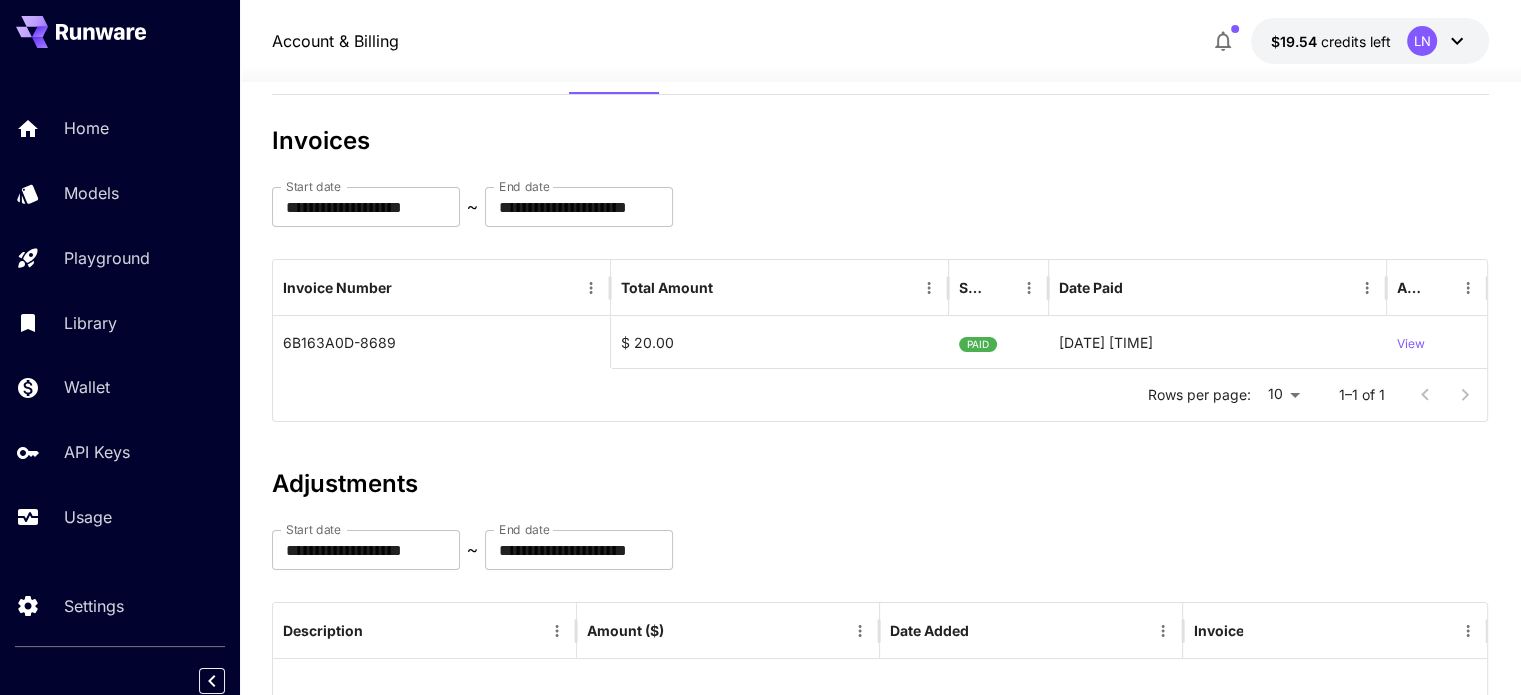 scroll, scrollTop: 260, scrollLeft: 0, axis: vertical 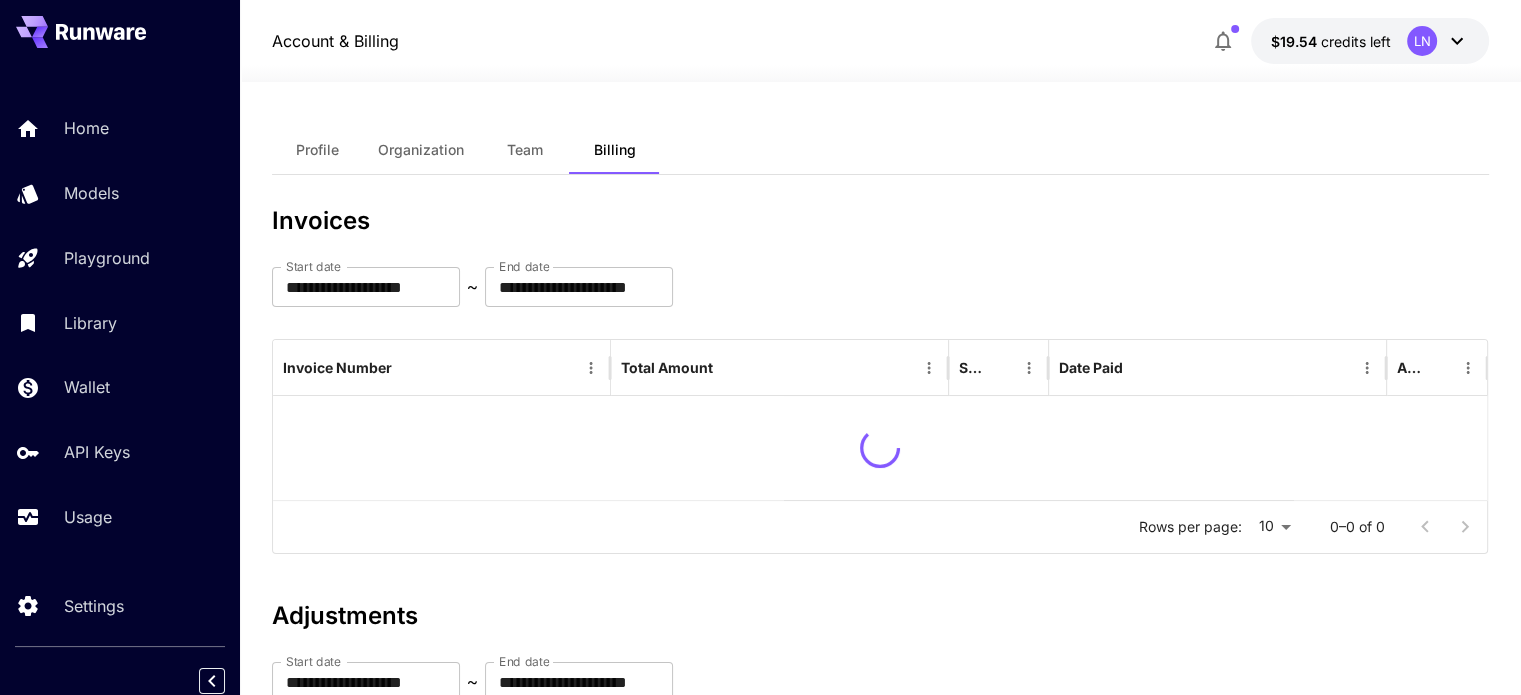 click on "Team" at bounding box center [525, 150] 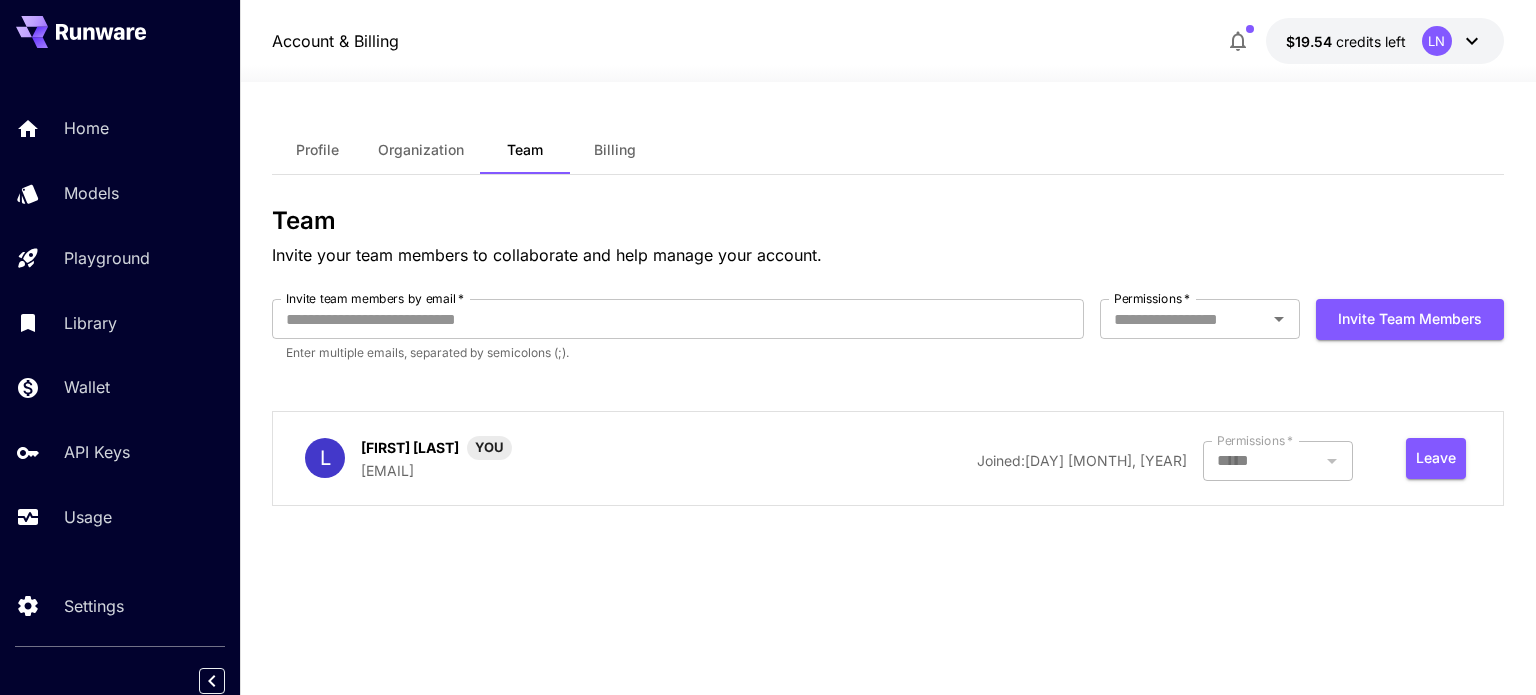 type 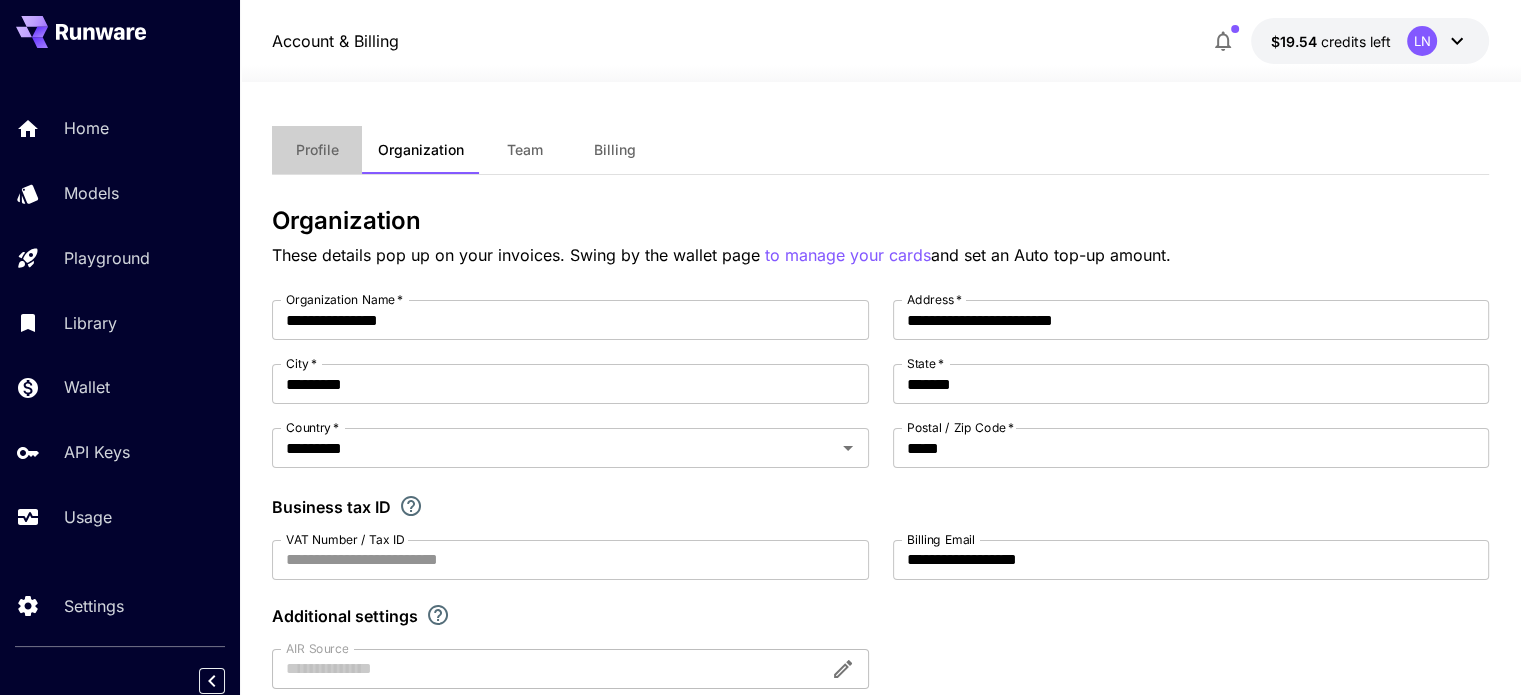 click on "Profile" at bounding box center (317, 150) 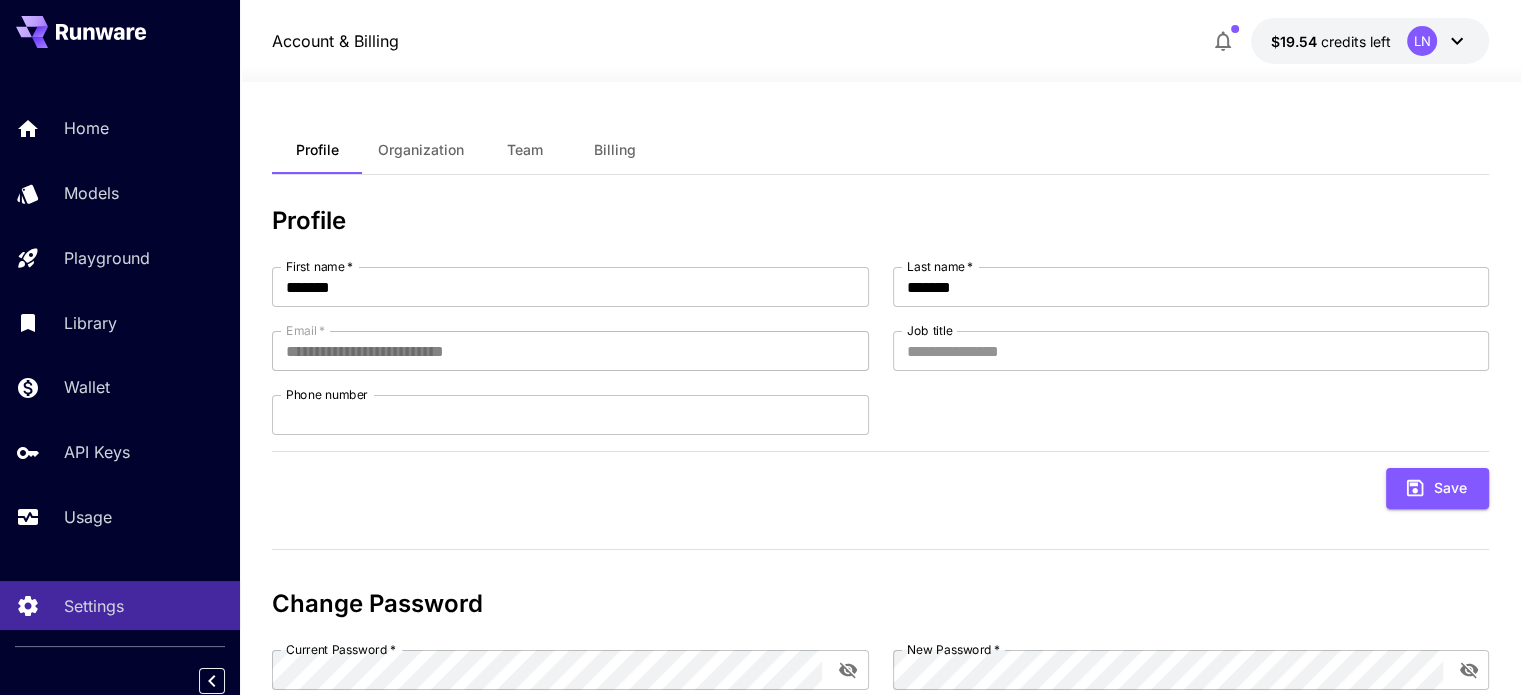 type 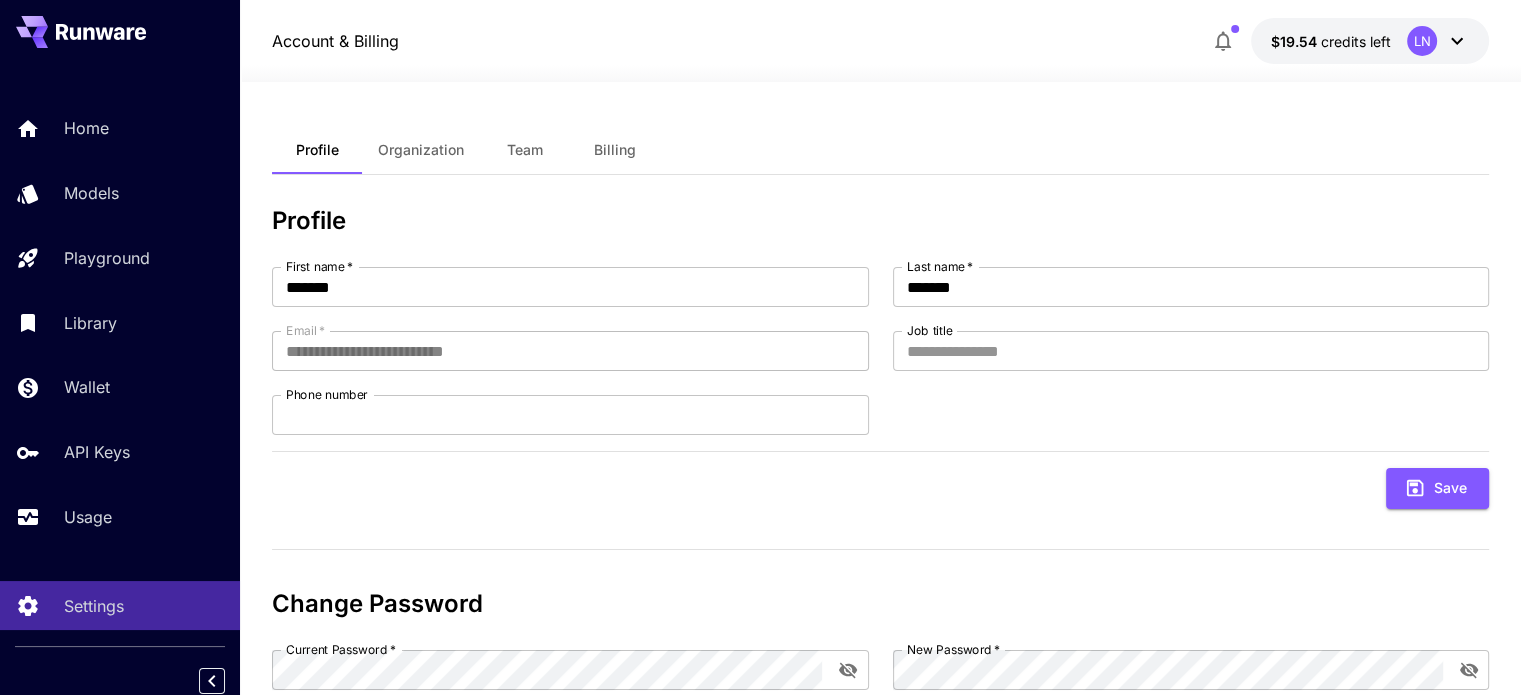 click on "**********" at bounding box center [880, 493] 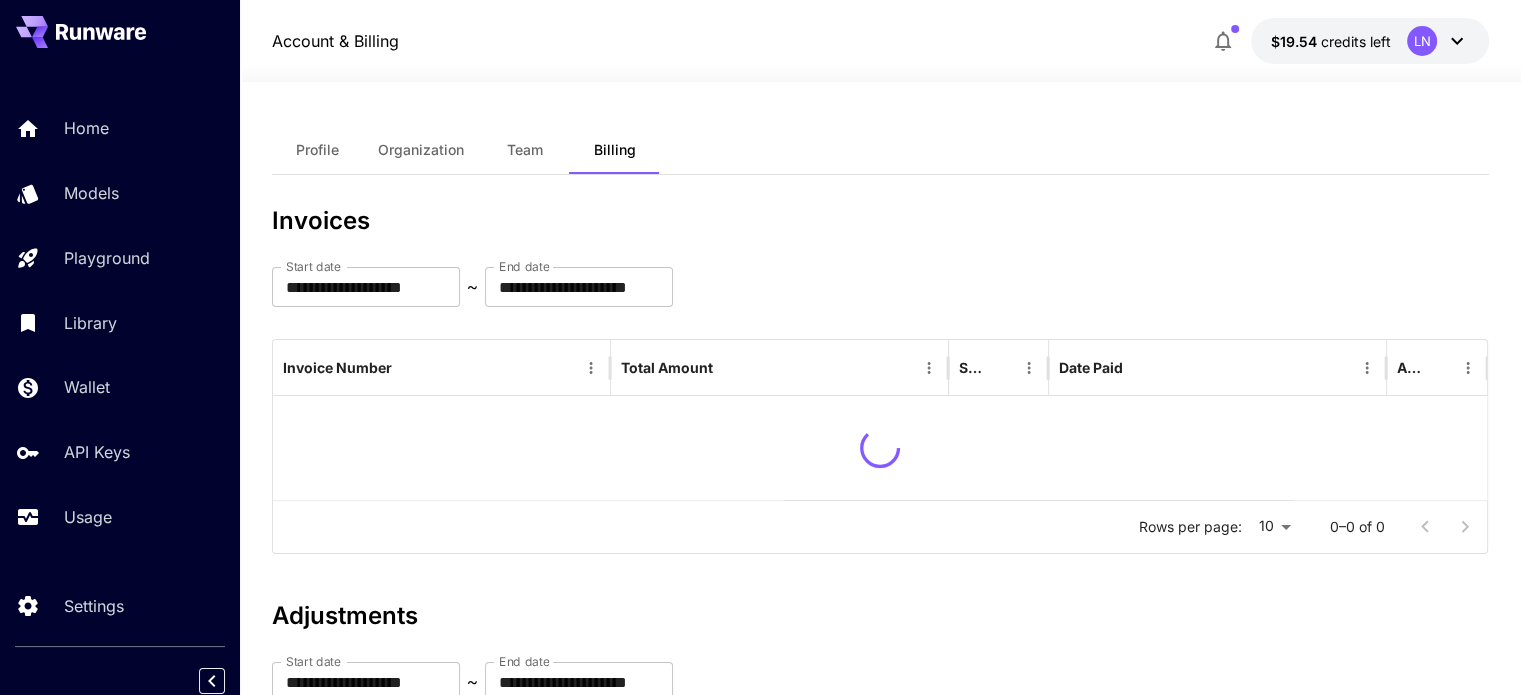 type 